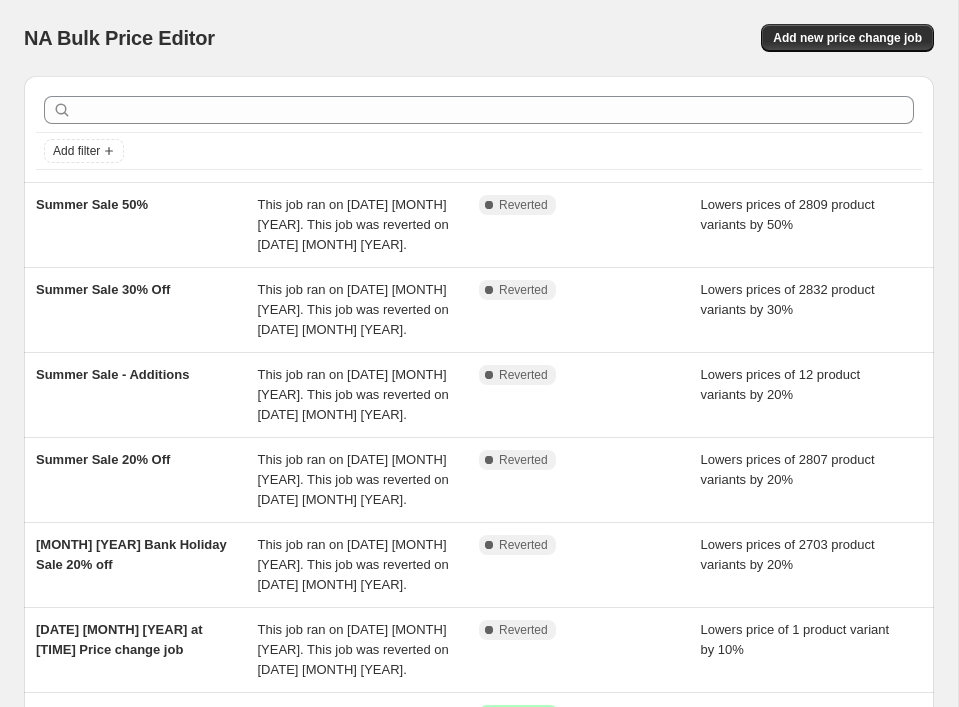 scroll, scrollTop: 0, scrollLeft: 0, axis: both 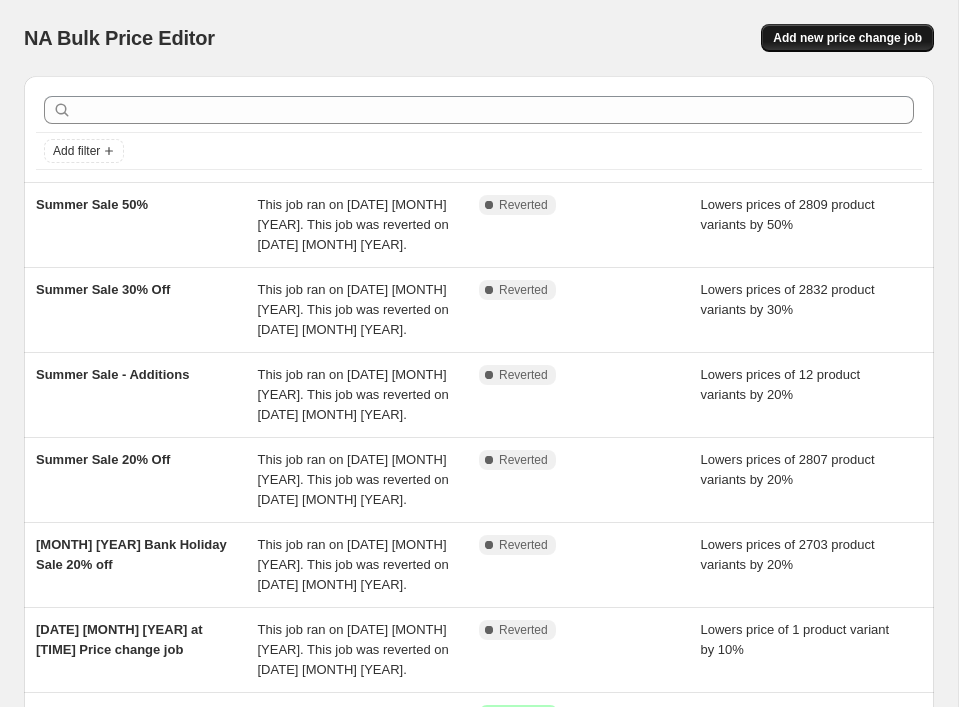click on "Add new price change job" at bounding box center [847, 38] 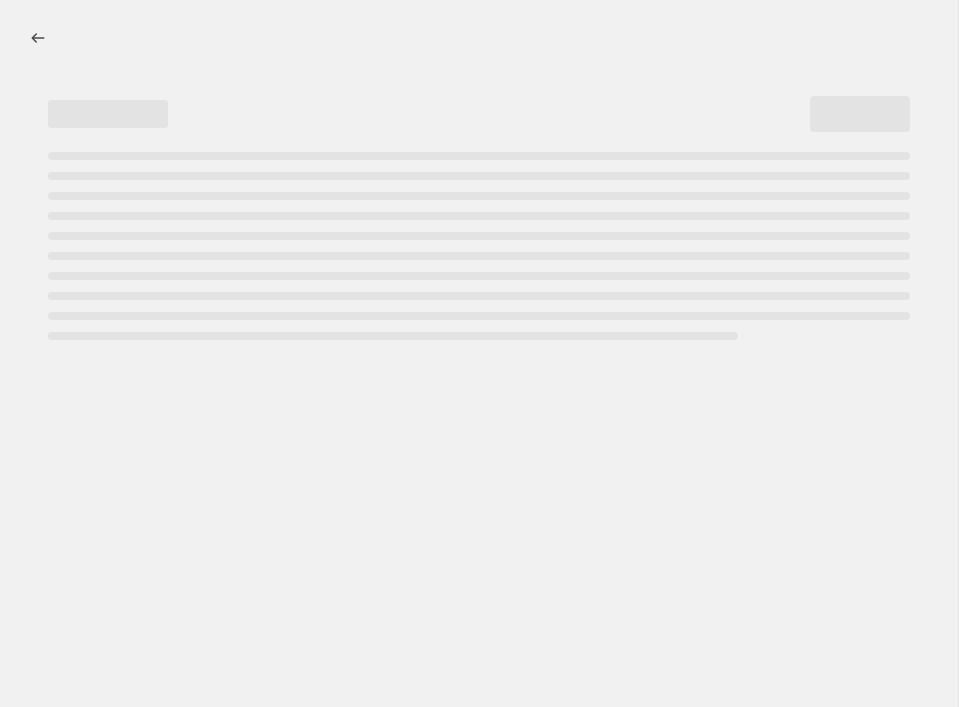 select on "percentage" 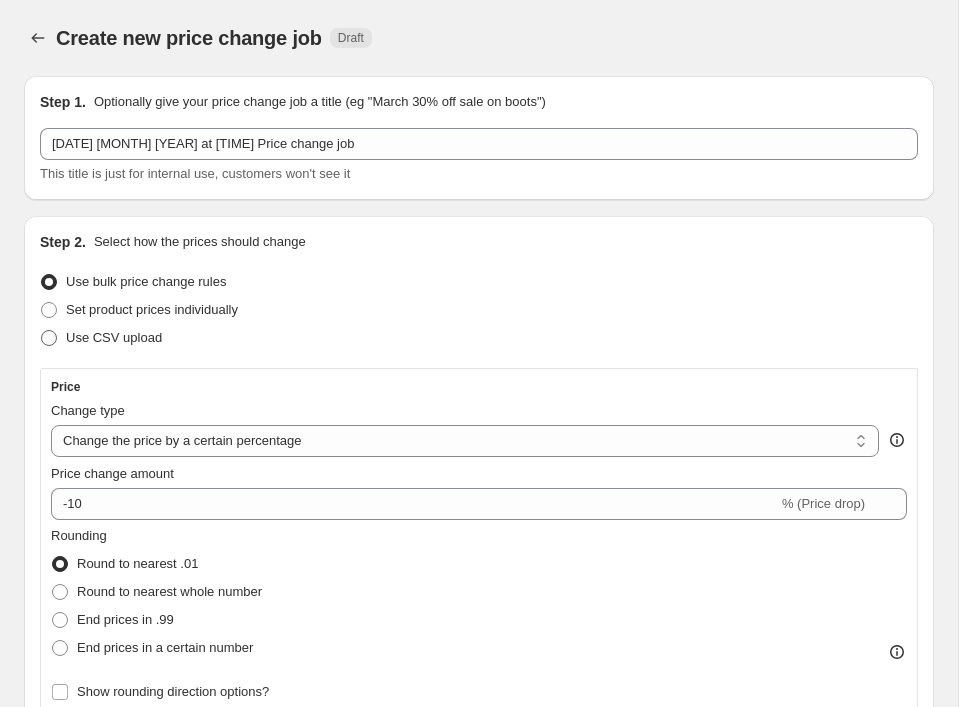 scroll, scrollTop: 10, scrollLeft: 0, axis: vertical 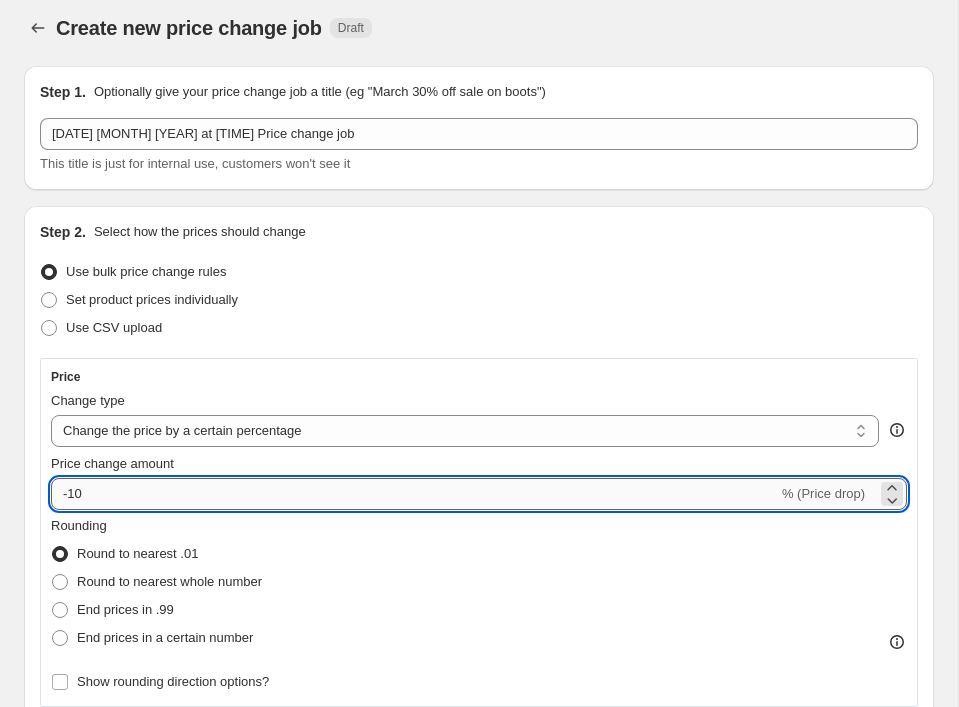 click on "-10" at bounding box center (414, 494) 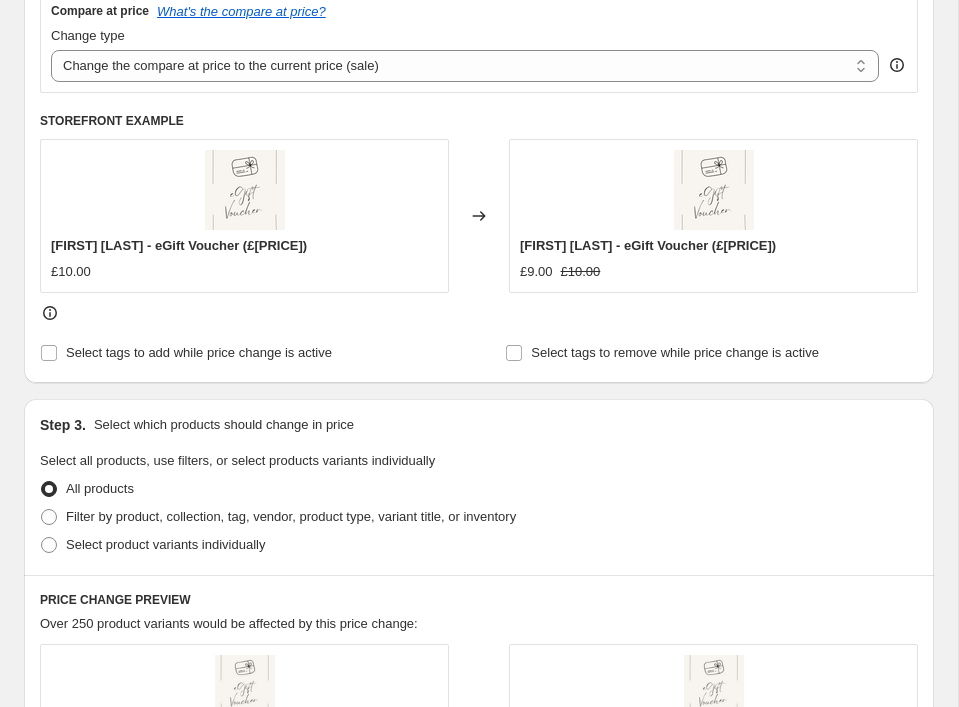 scroll, scrollTop: 752, scrollLeft: 0, axis: vertical 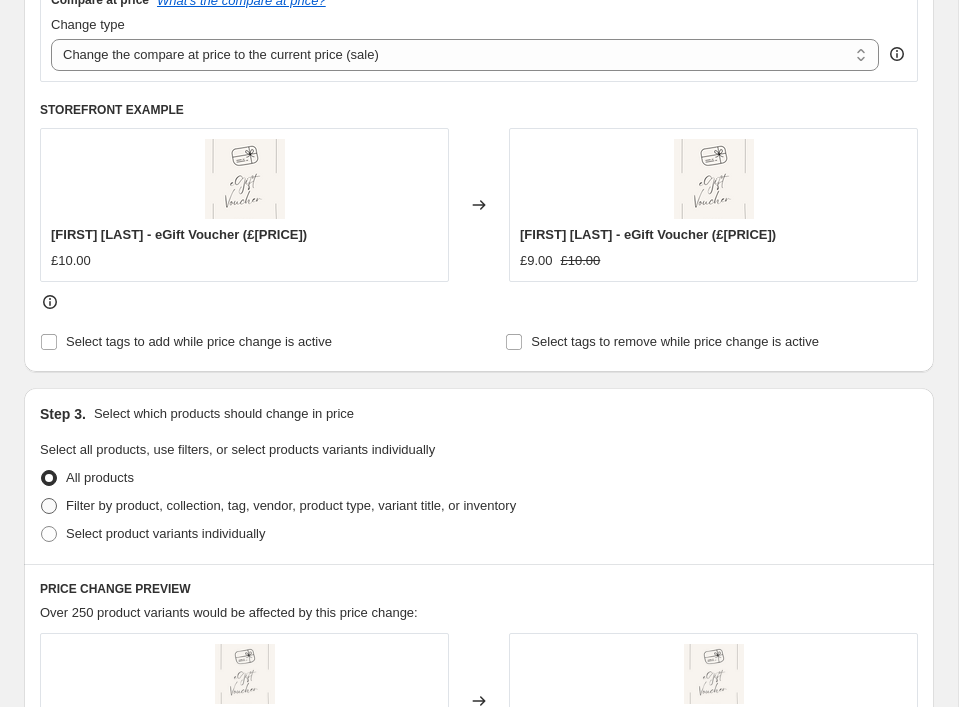 type on "-70" 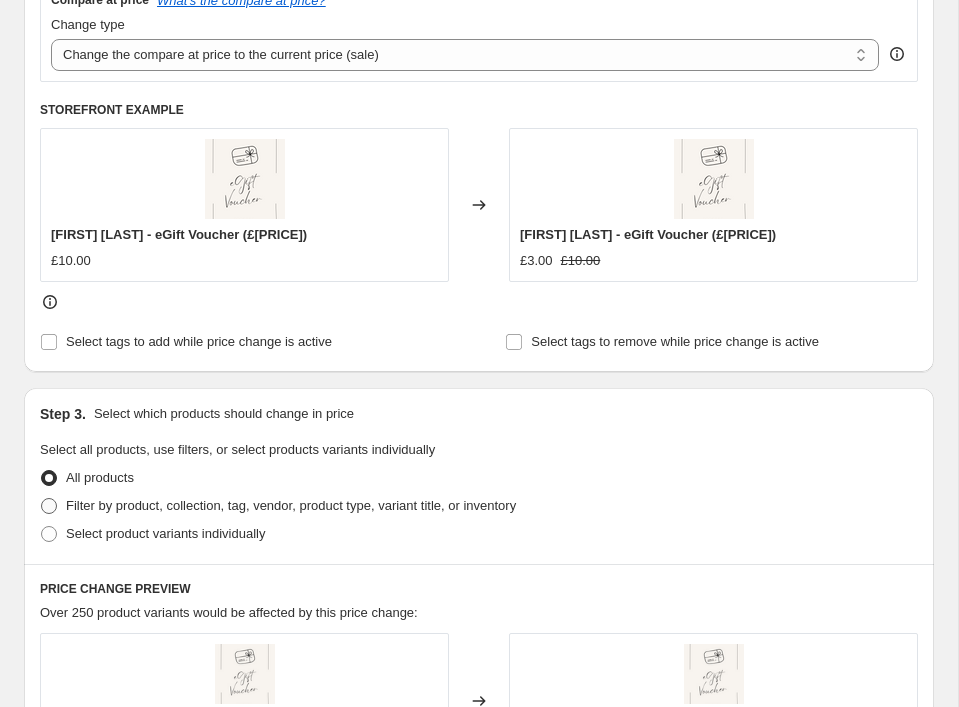 click at bounding box center (49, 506) 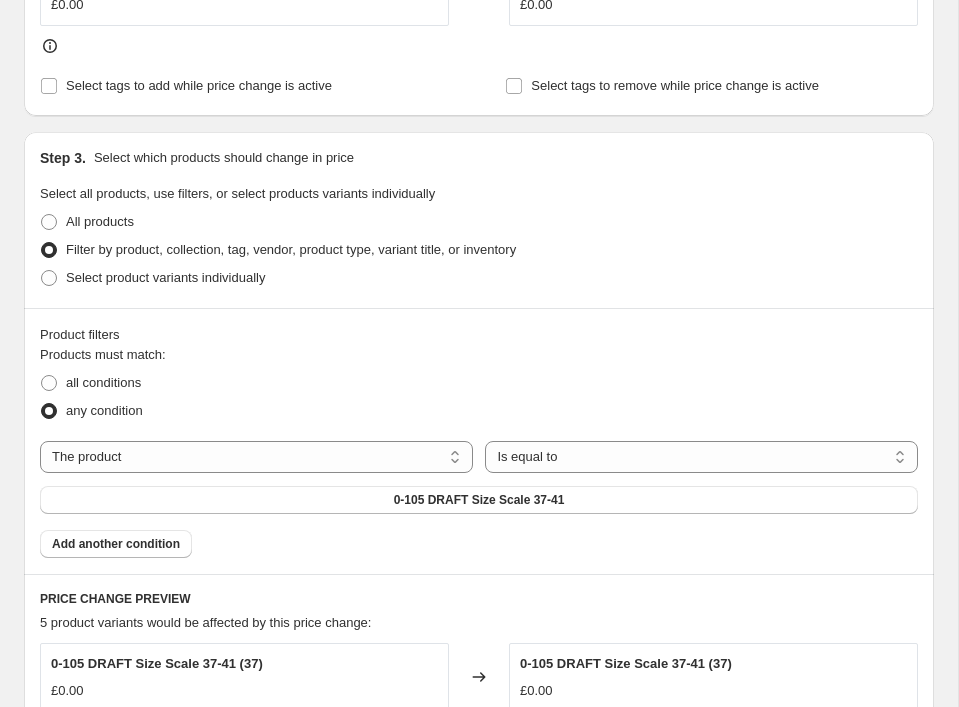 scroll, scrollTop: 923, scrollLeft: 0, axis: vertical 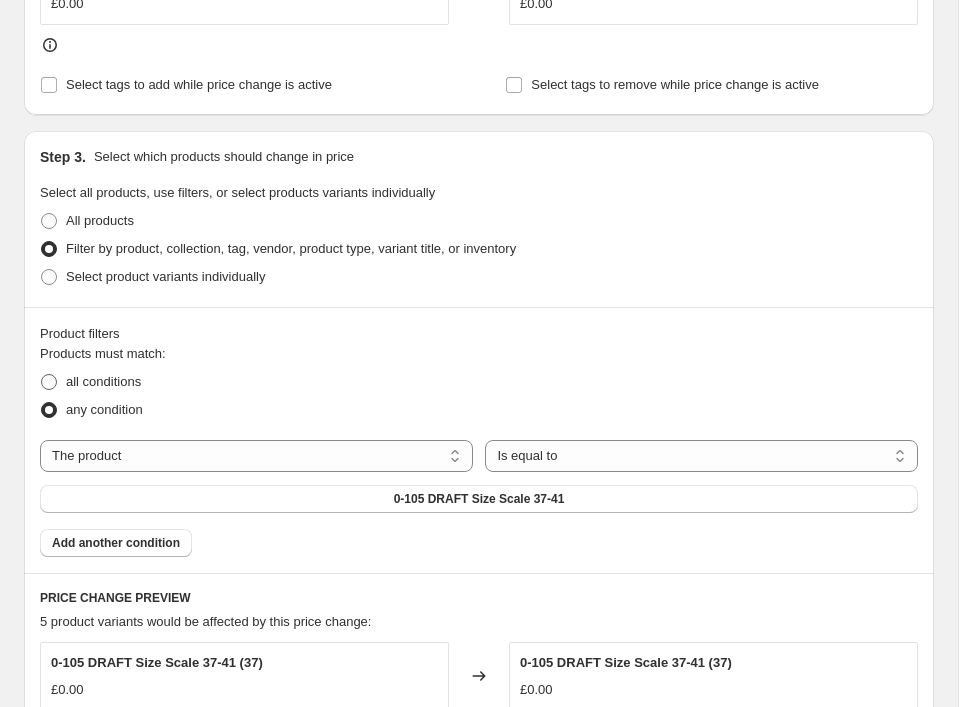 click at bounding box center (49, 382) 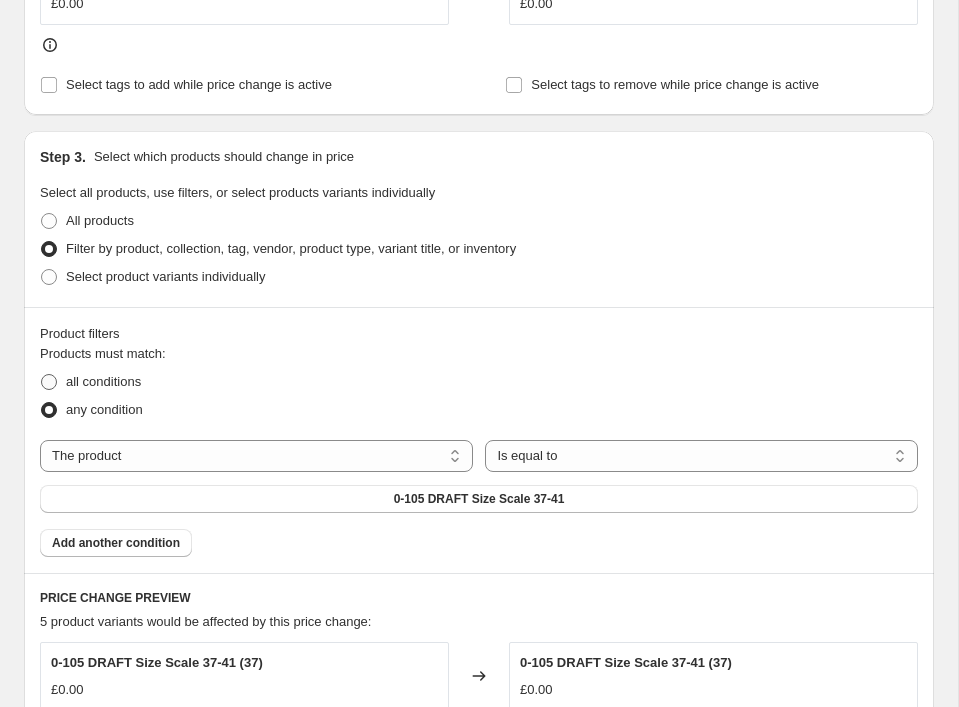 radio on "true" 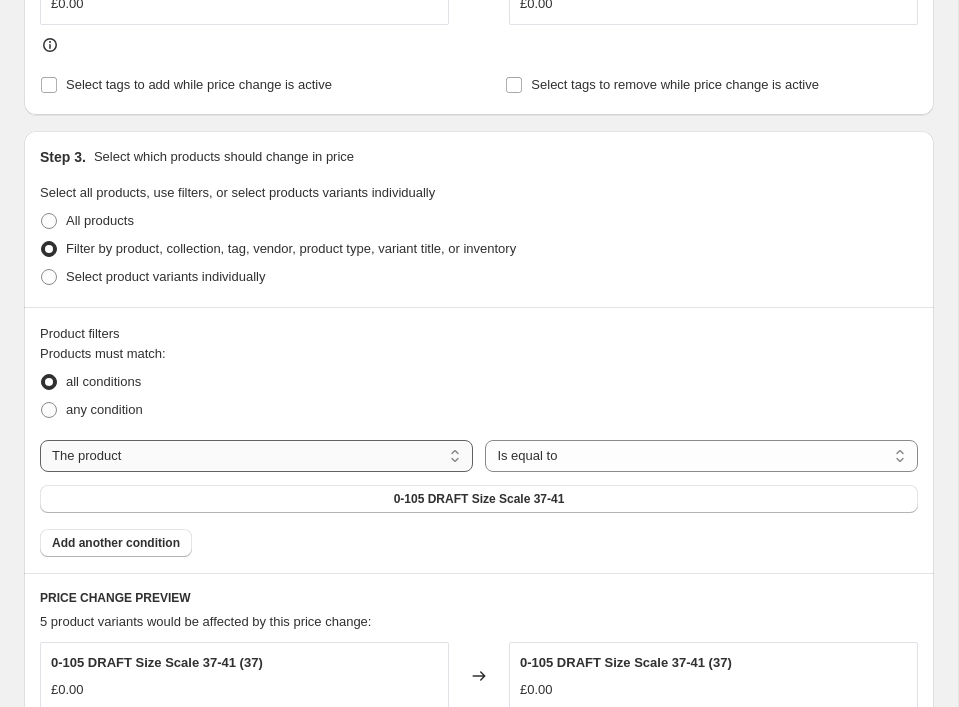 select on "collection" 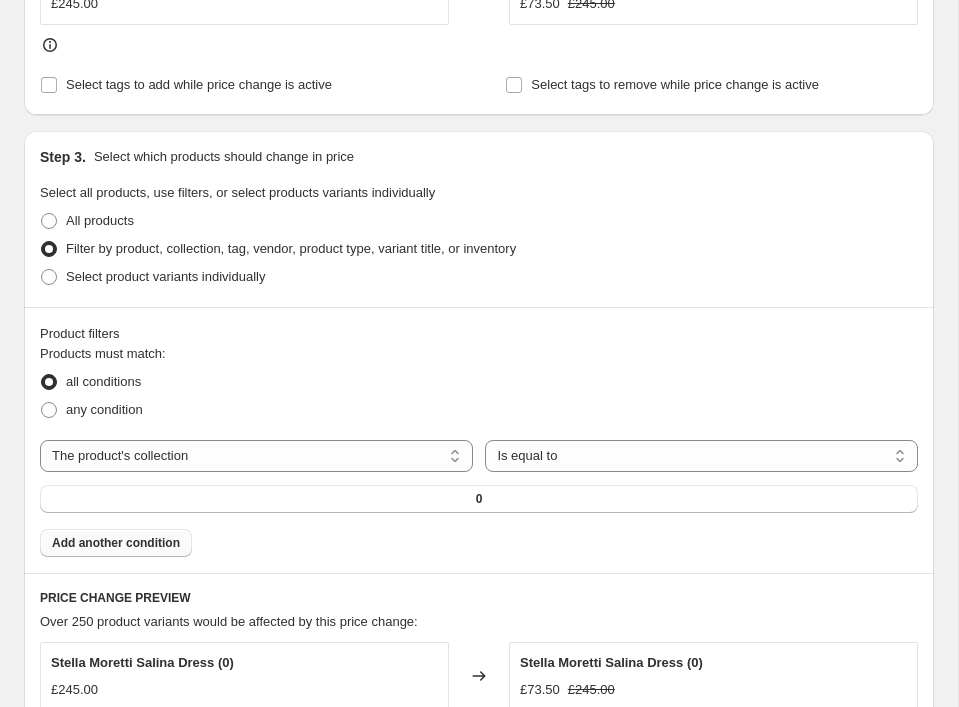 click on "Add another condition" at bounding box center [116, 543] 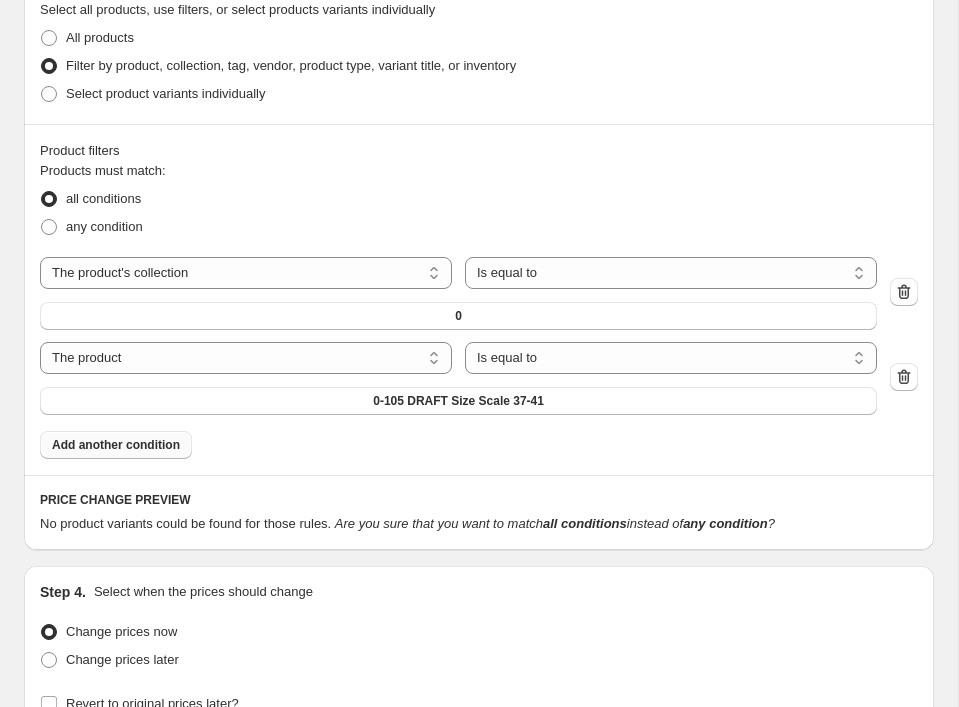 scroll, scrollTop: 1195, scrollLeft: 0, axis: vertical 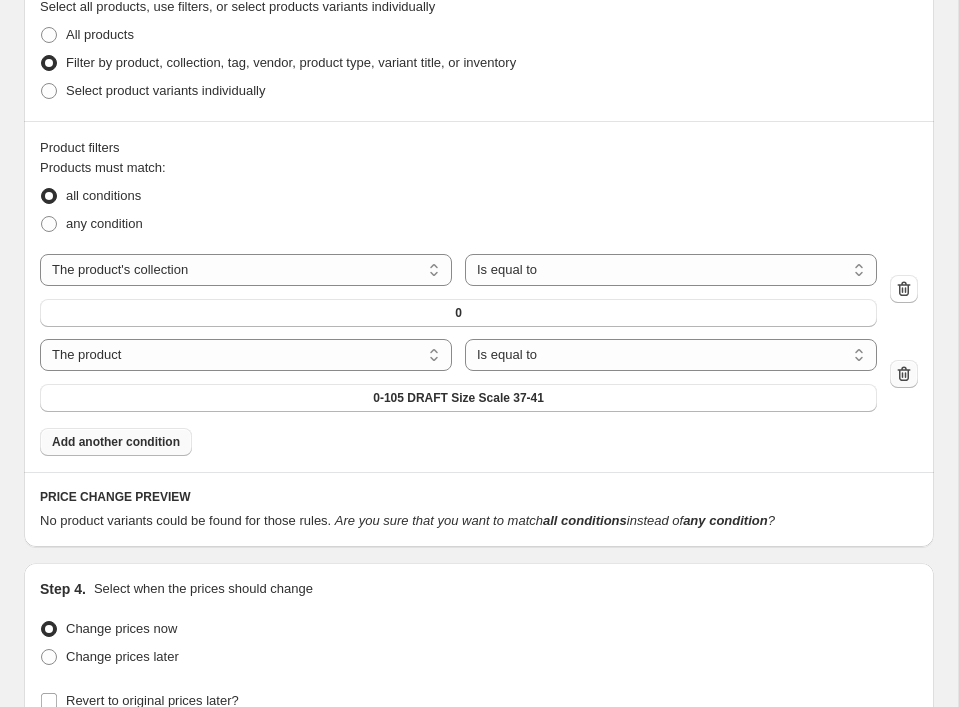 click 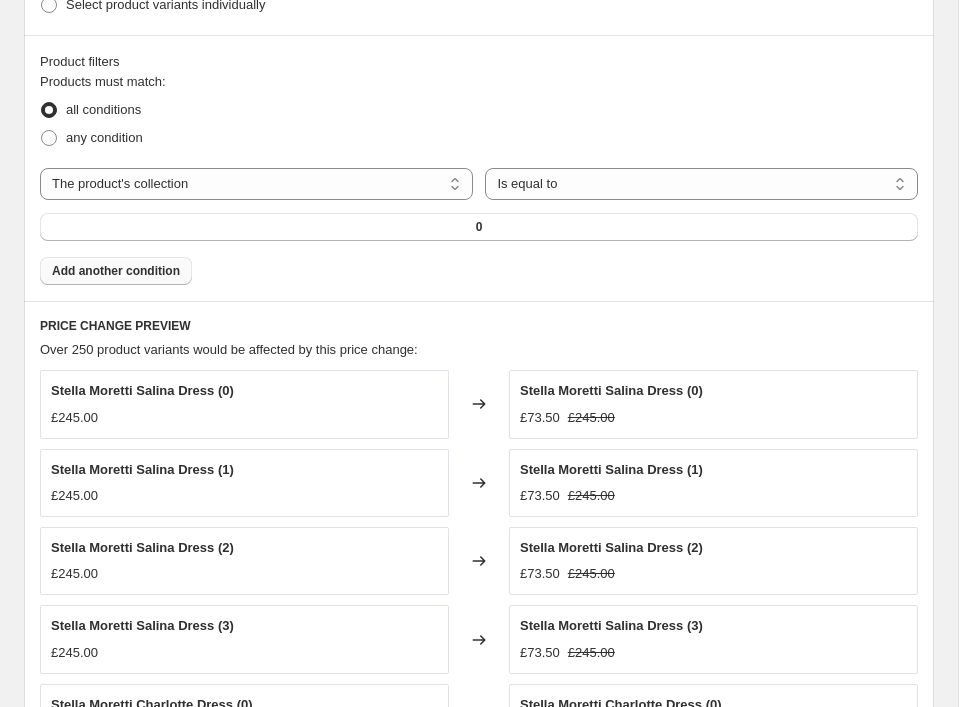 click on "PRICE CHANGE PREVIEW Over 250 product variants would be affected by this price change: Stella Moretti Salina Dress (0) £245.00 Changed to Stella Moretti Salina Dress (0) £73.50 £245.00 Stella Moretti Salina Dress (1) £245.00 Changed to Stella Moretti Salina Dress (1) £73.50 £245.00 Stella Moretti Salina Dress (2) £245.00 Changed to Stella Moretti Salina Dress (2) £73.50 £245.00 Stella Moretti Salina Dress (3) £245.00 Changed to Stella Moretti Salina Dress (3) £73.50 £245.00 Stella Moretti Charlotte Dress (0) £182.00 Changed to Stella Moretti Charlotte Dress (0) £54.60 £182.00" at bounding box center [479, 556] 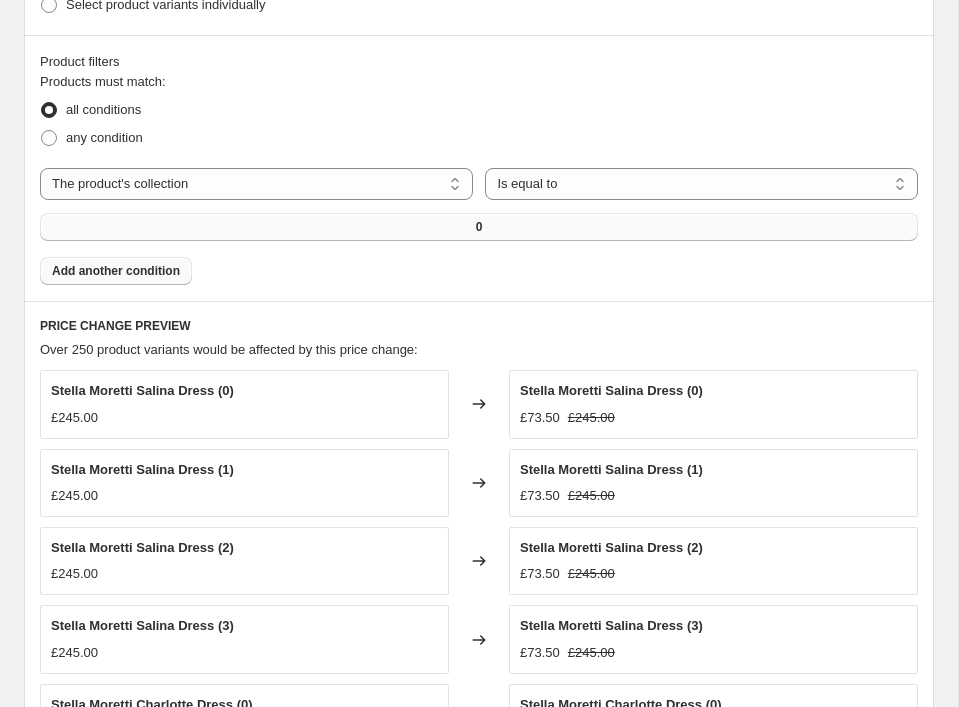 click on "0" at bounding box center (479, 227) 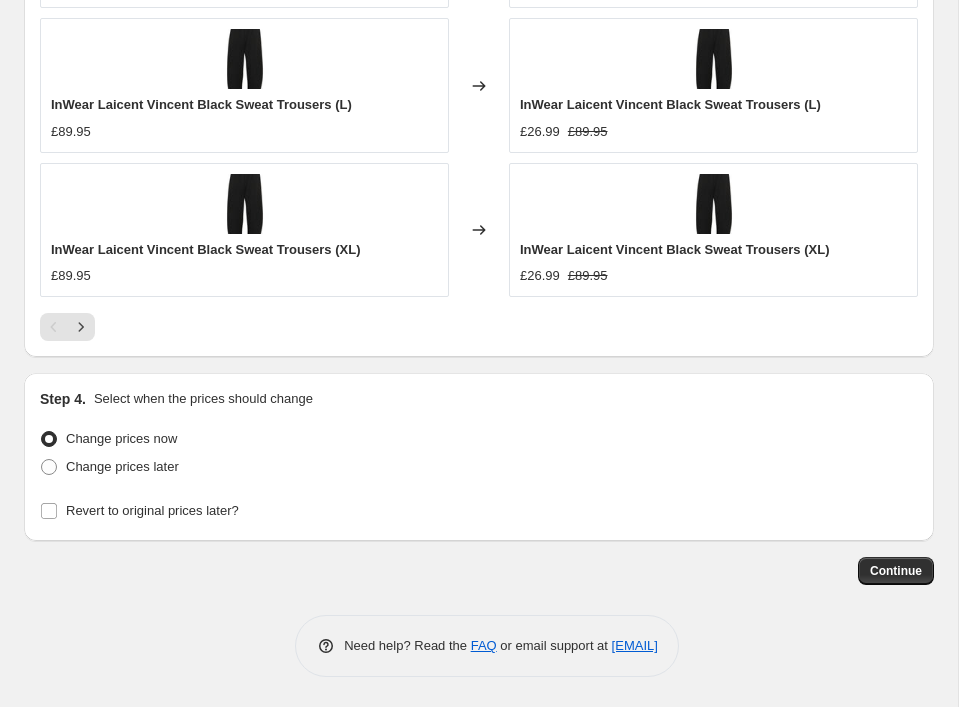 scroll, scrollTop: 2066, scrollLeft: 0, axis: vertical 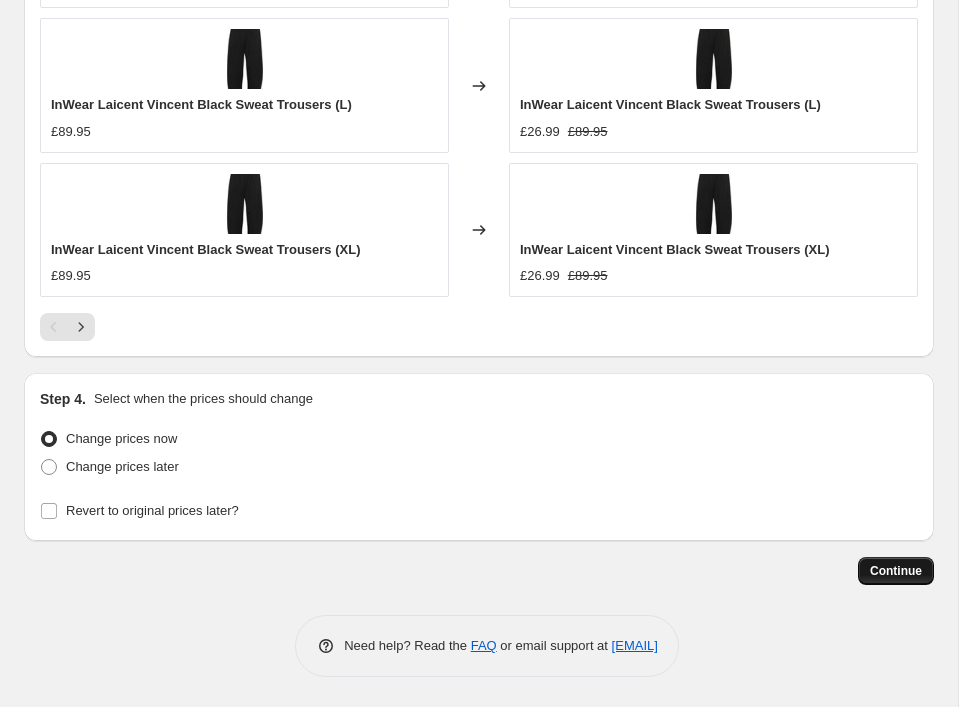 click on "Continue" at bounding box center (896, 571) 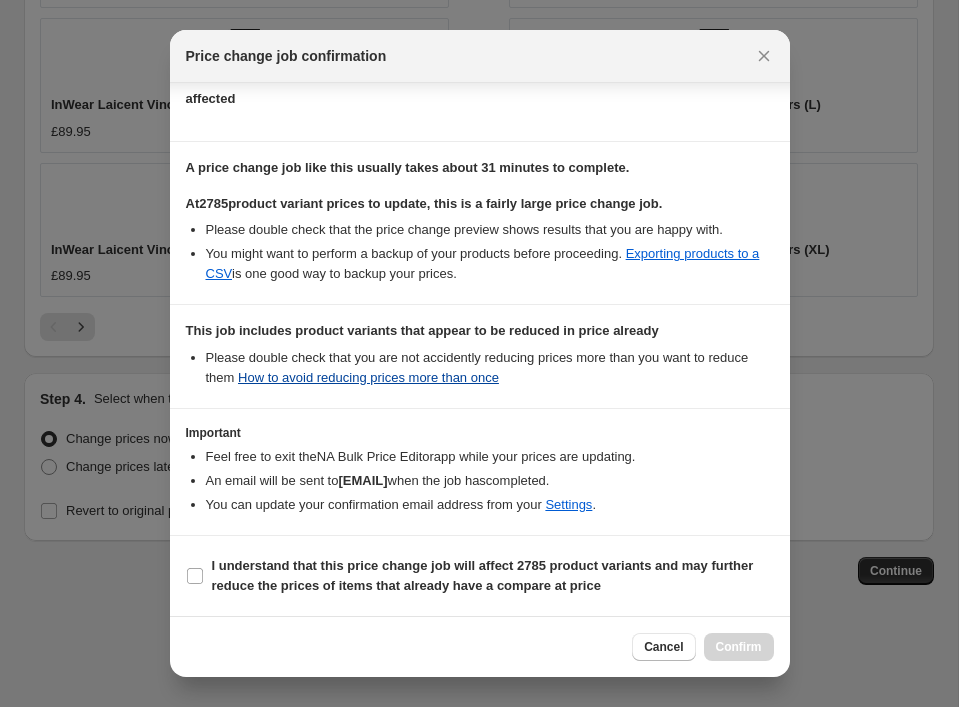 scroll, scrollTop: 245, scrollLeft: 0, axis: vertical 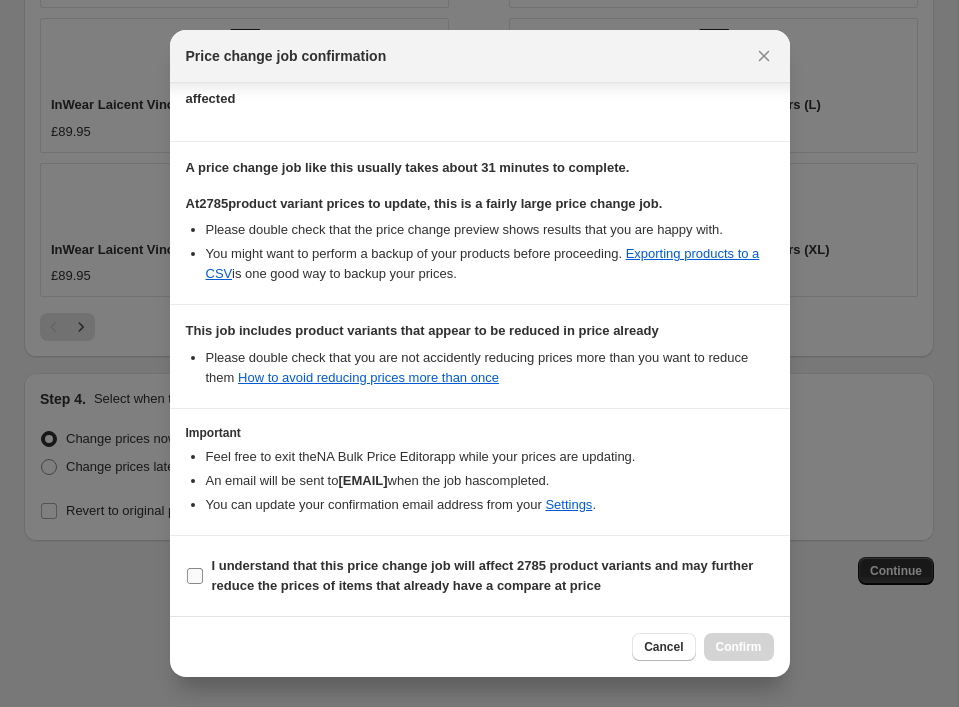 click on "I understand that this price change job will affect 2785 product variants and may further reduce the prices of items that already have a compare at price" at bounding box center [195, 576] 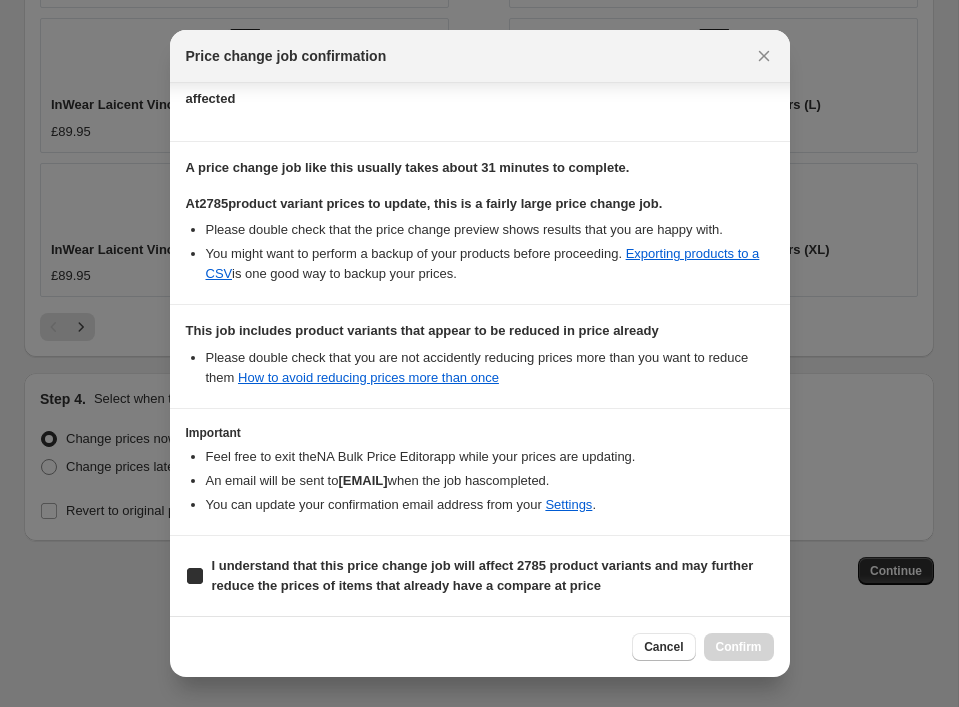checkbox on "true" 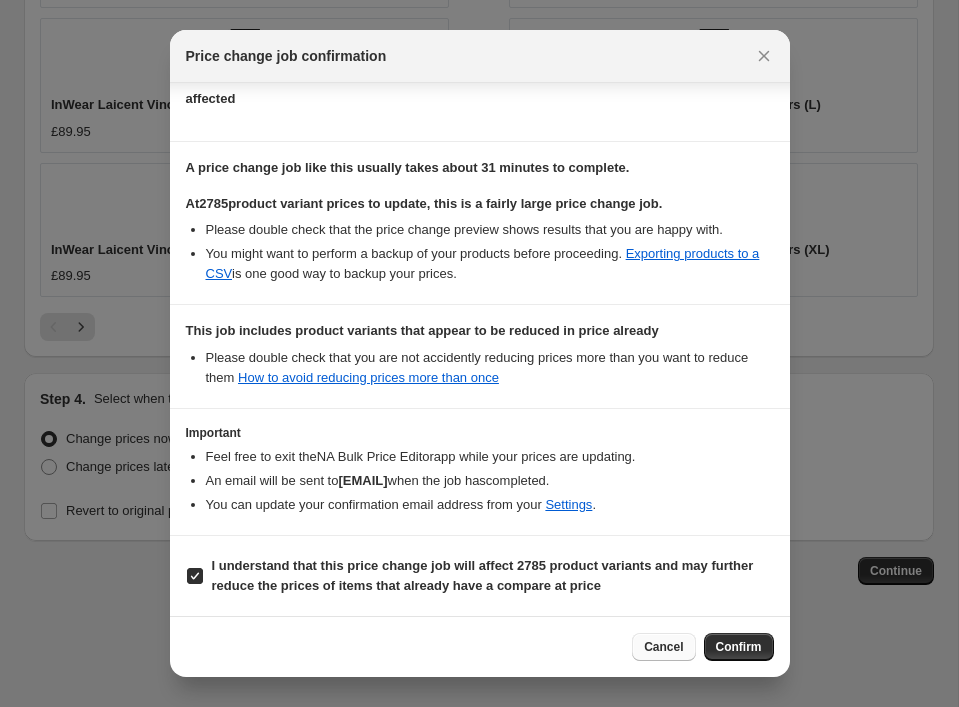 click on "Cancel" at bounding box center [663, 647] 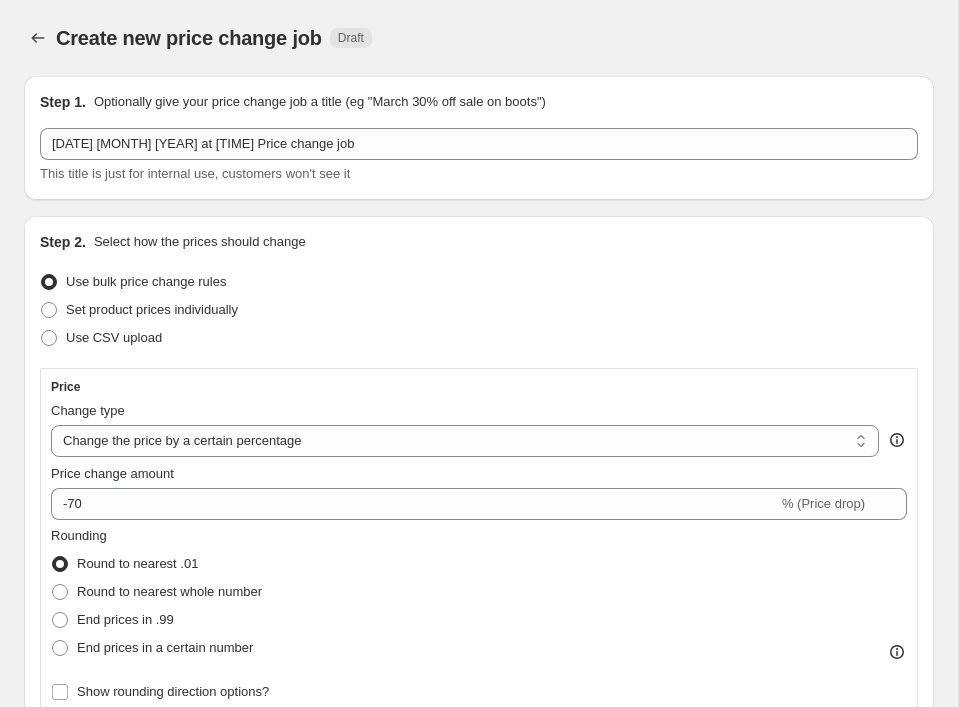 scroll, scrollTop: 0, scrollLeft: 0, axis: both 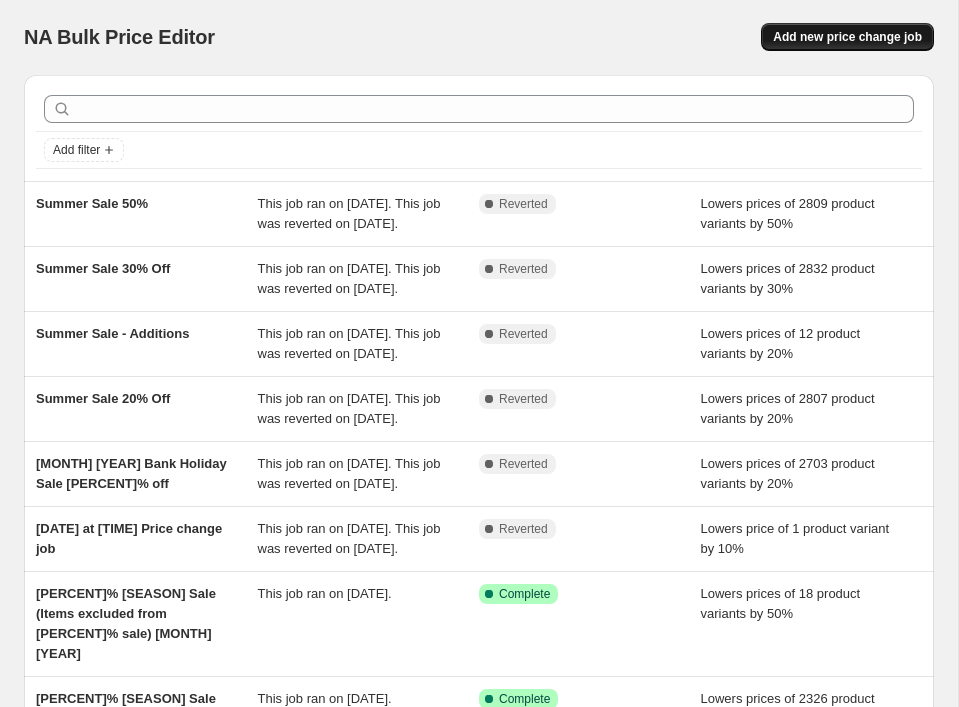 click on "Add new price change job" at bounding box center (847, 37) 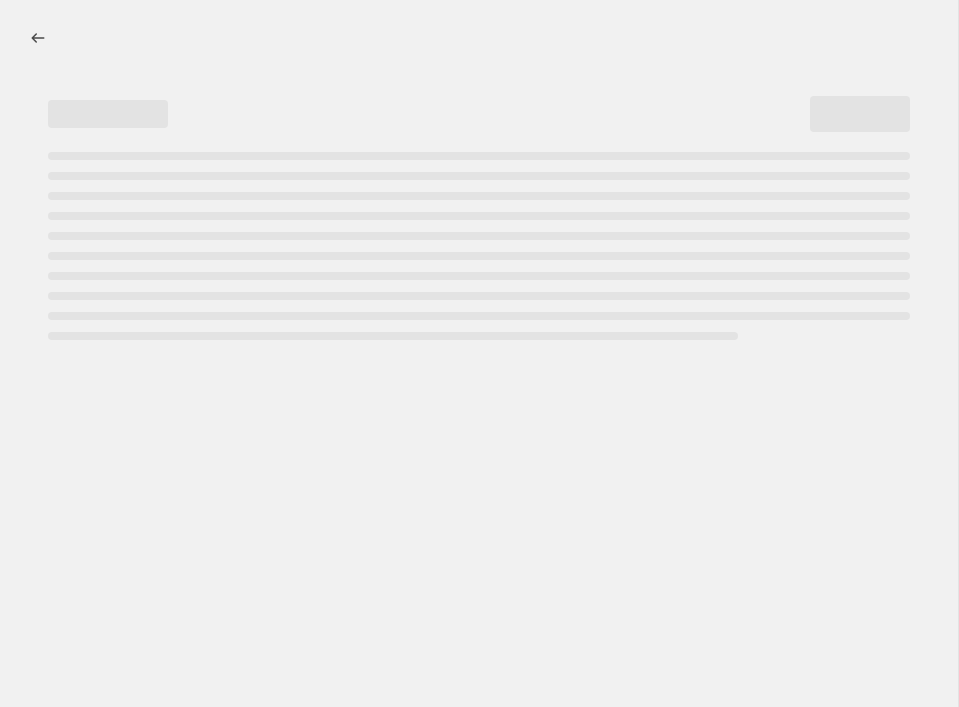 scroll, scrollTop: 0, scrollLeft: 0, axis: both 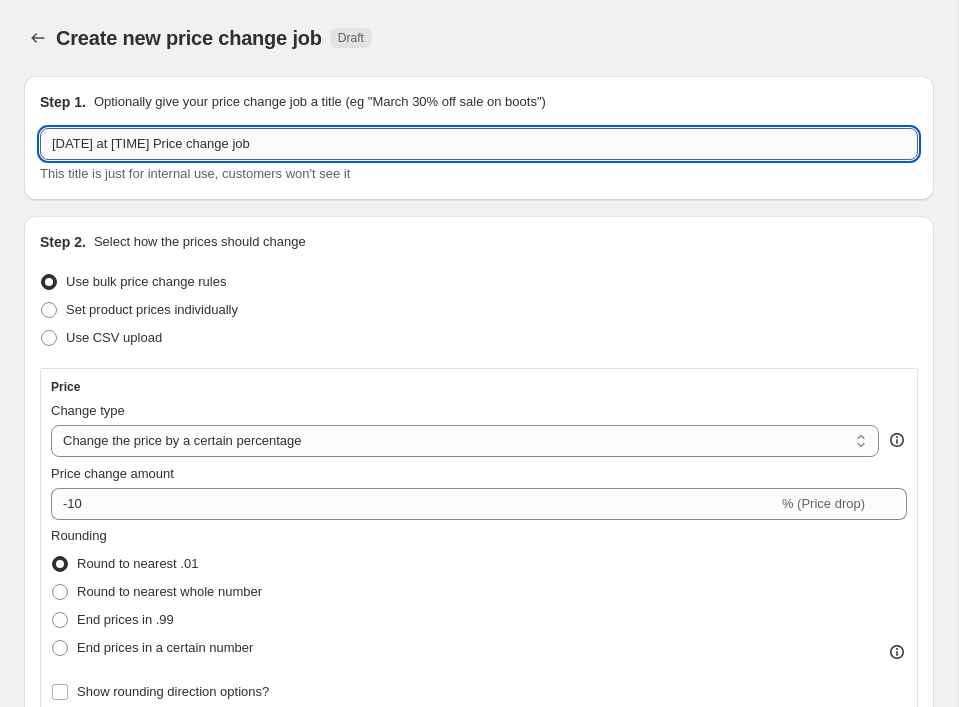 click on "[DATE] at [TIME] Price change job" at bounding box center [479, 144] 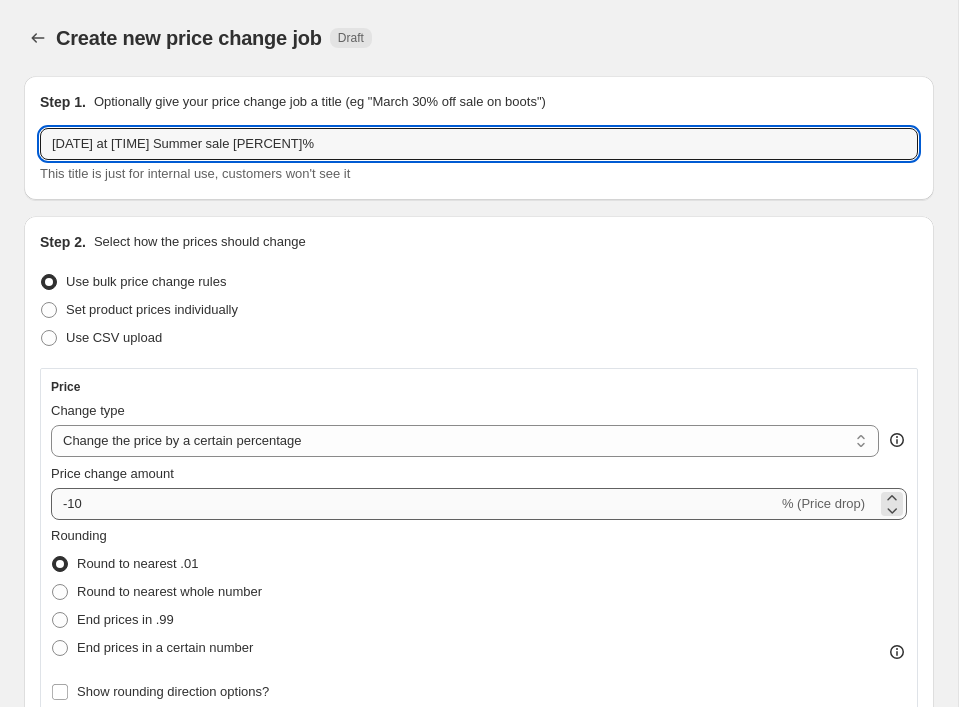 type on "[DATE] at [TIME] Summer sale [PERCENT]%" 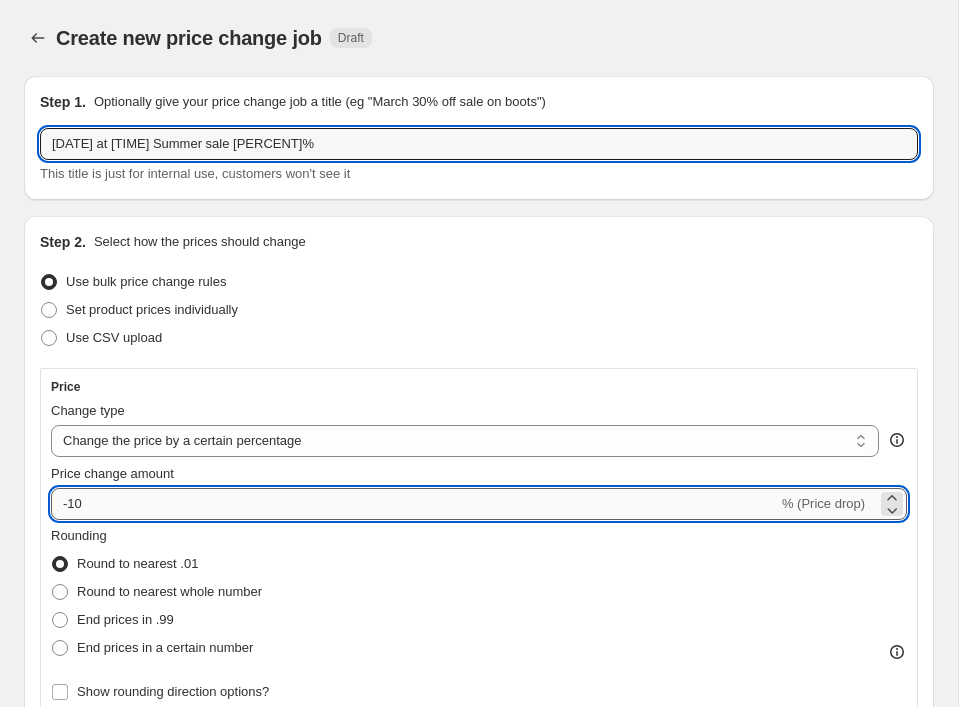 click on "-10" at bounding box center [414, 504] 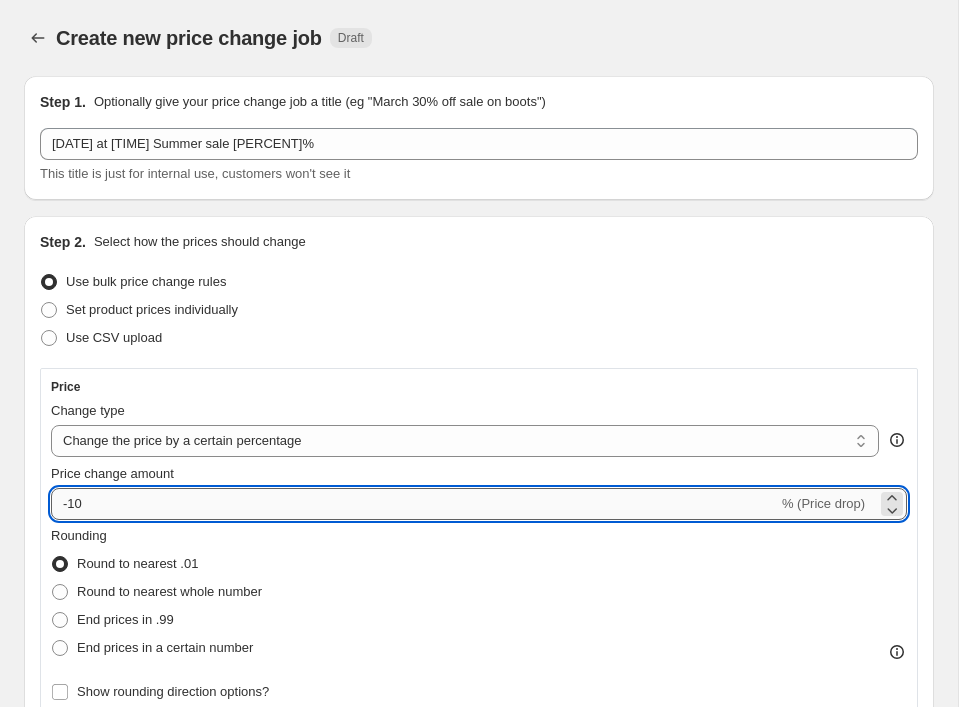 type on "-1" 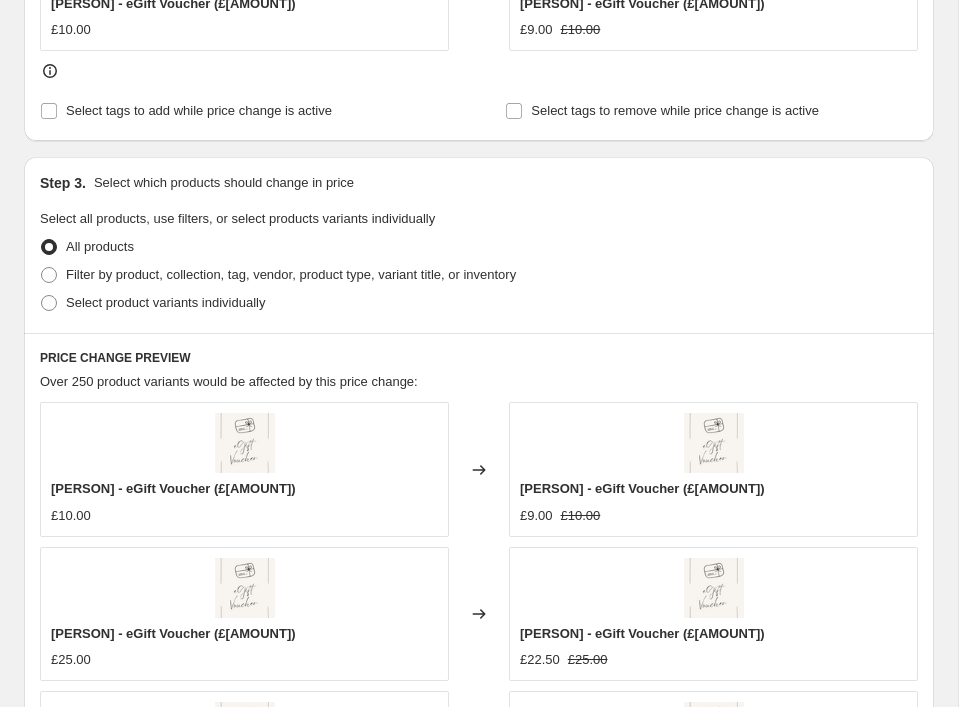 scroll, scrollTop: 1004, scrollLeft: 0, axis: vertical 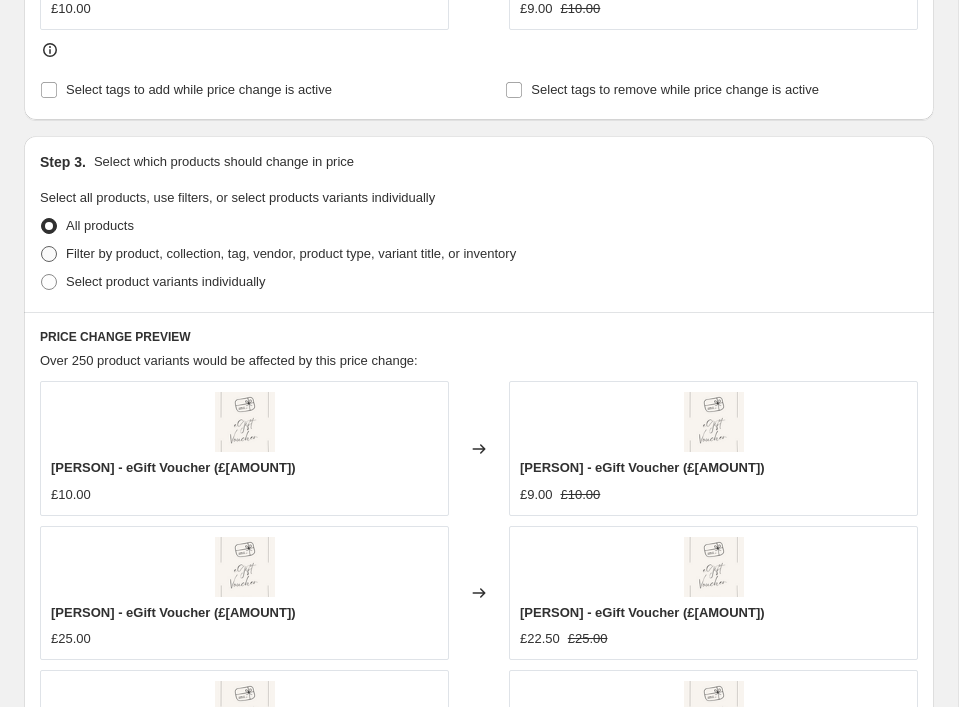 type on "-70" 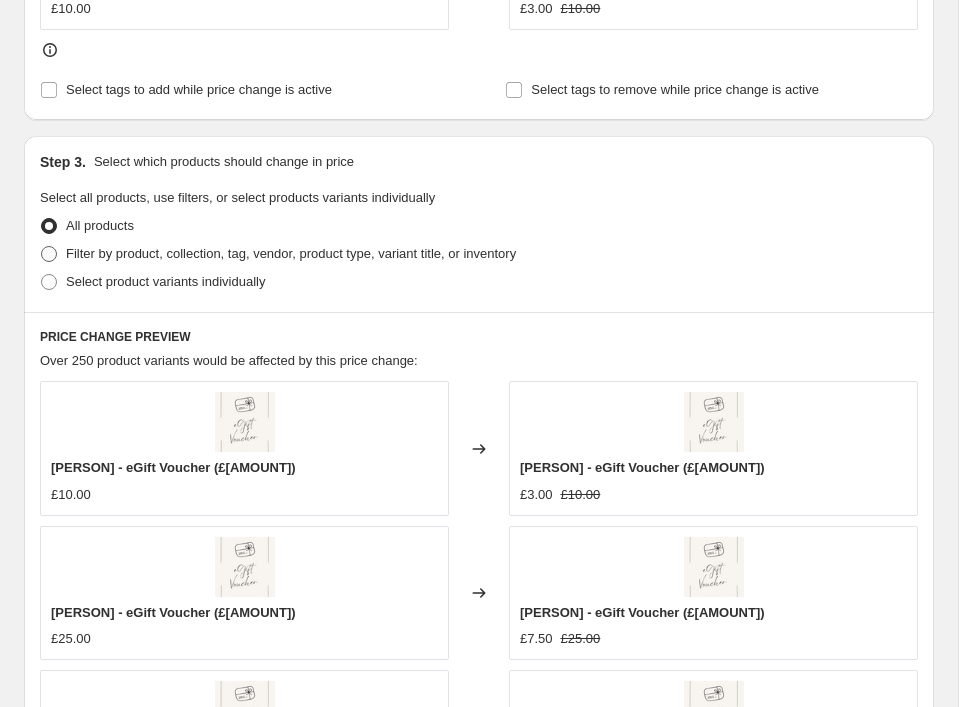 click at bounding box center [49, 254] 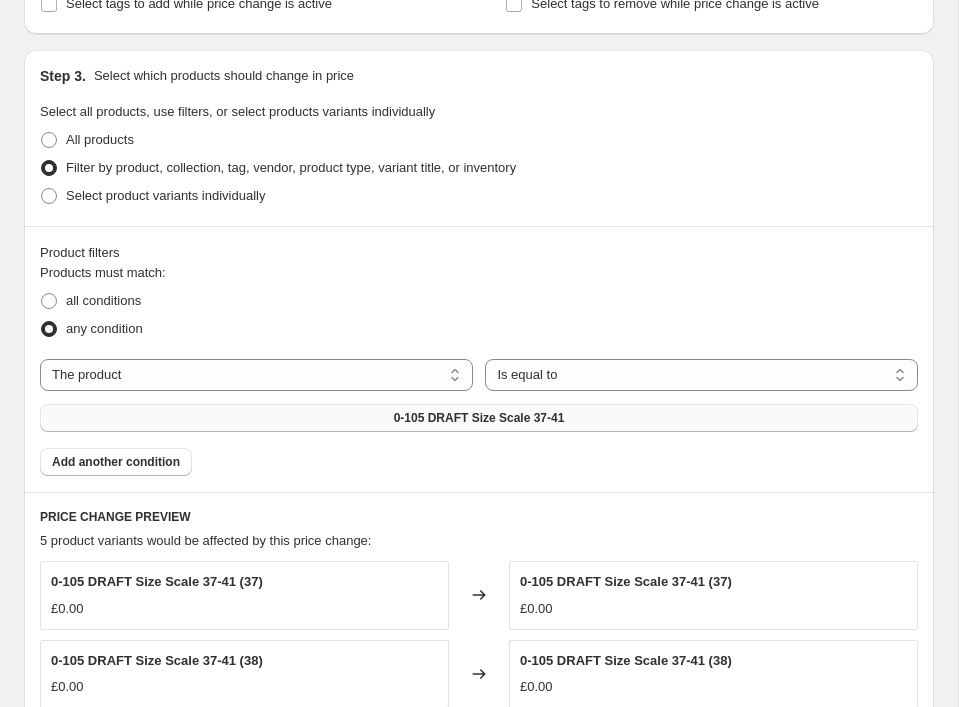 click on "0-105 DRAFT Size Scale 37-41" at bounding box center [479, 418] 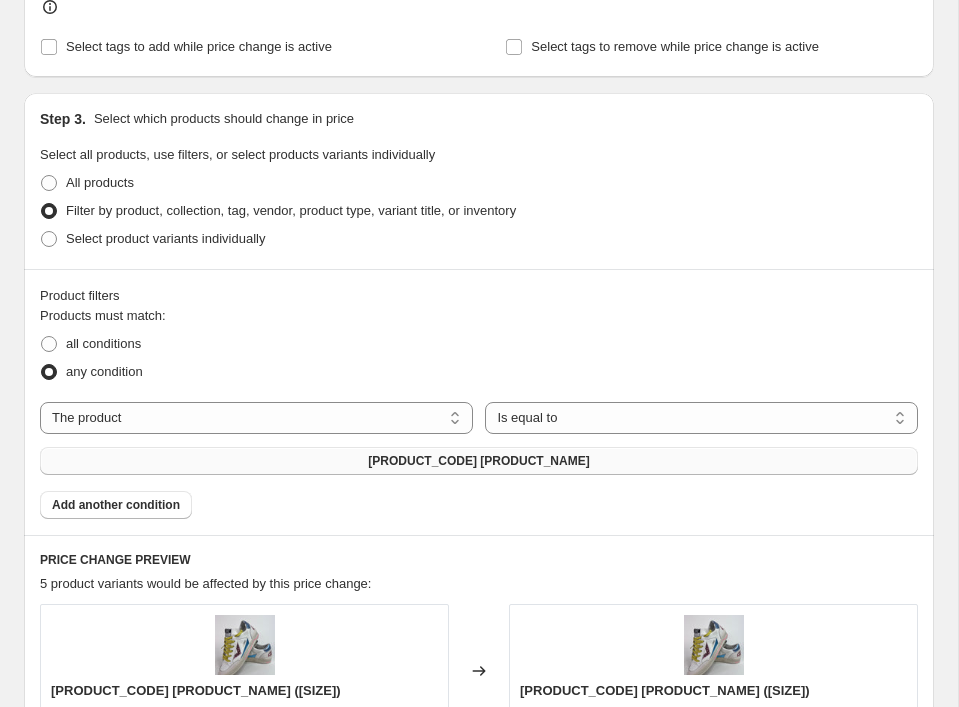 scroll, scrollTop: 1048, scrollLeft: 0, axis: vertical 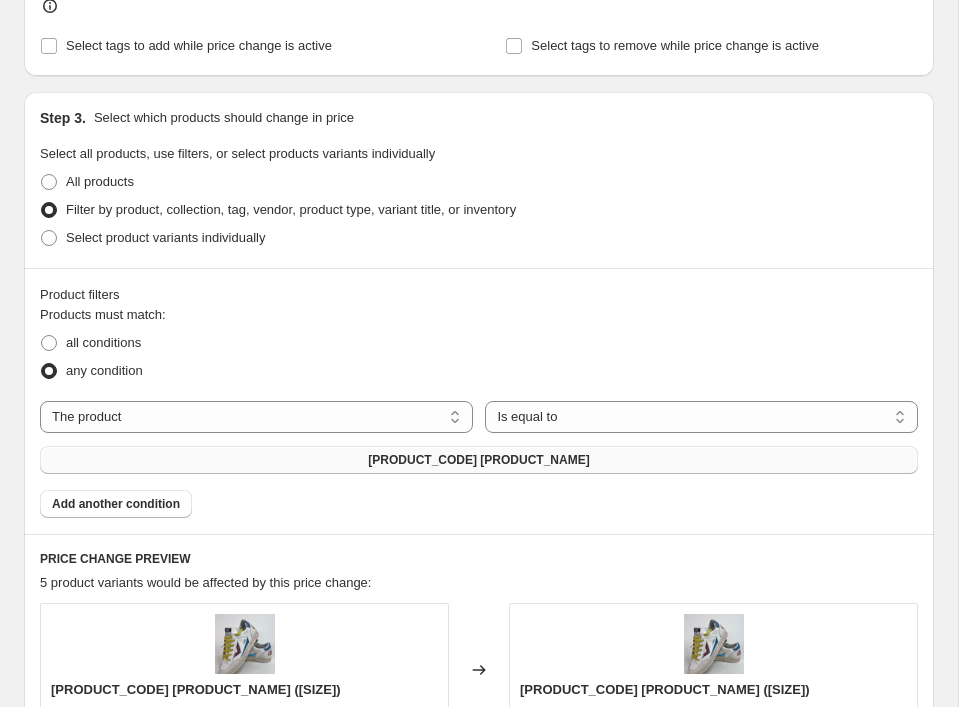 click on "[PRODUCT_CODE] [PRODUCT_NAME]" at bounding box center [478, 460] 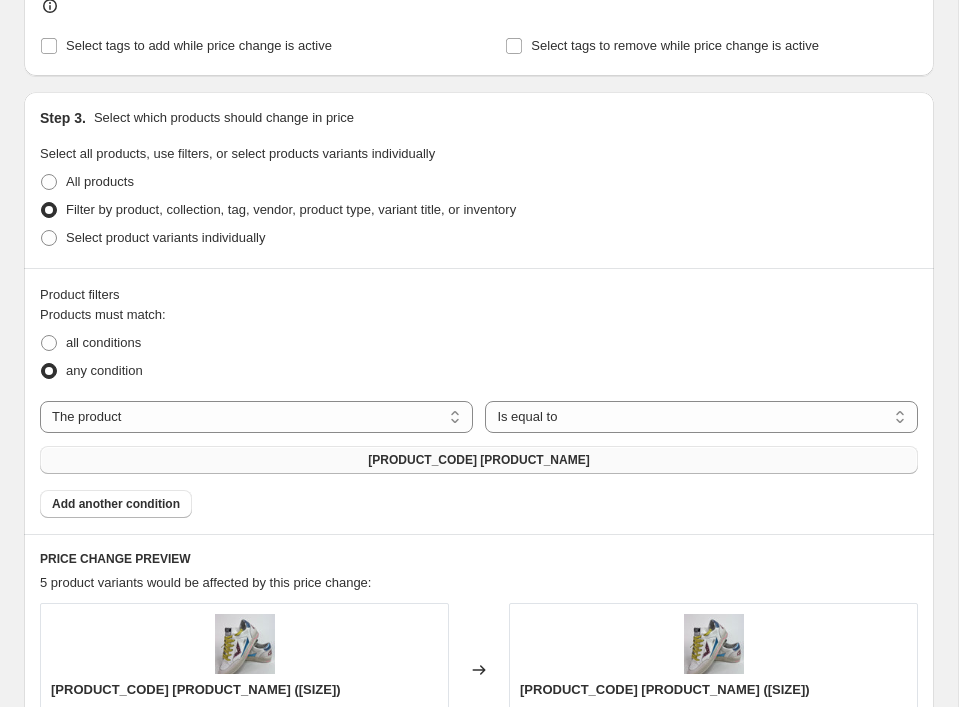 click on "[PRODUCT_CODE] [PRODUCT_NAME]" at bounding box center [479, 460] 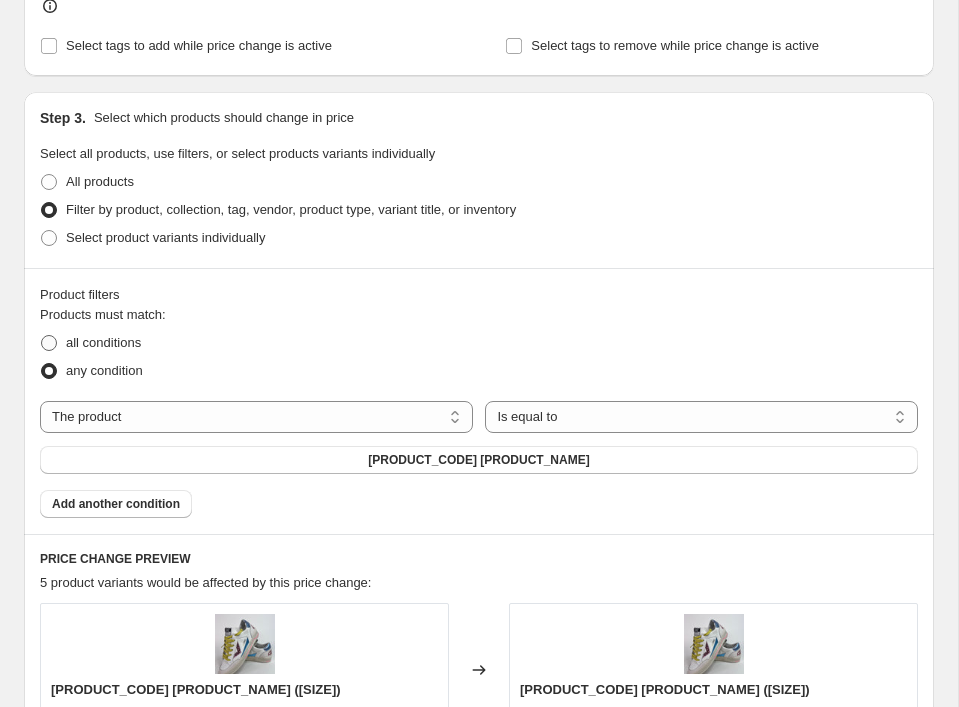 click at bounding box center (49, 343) 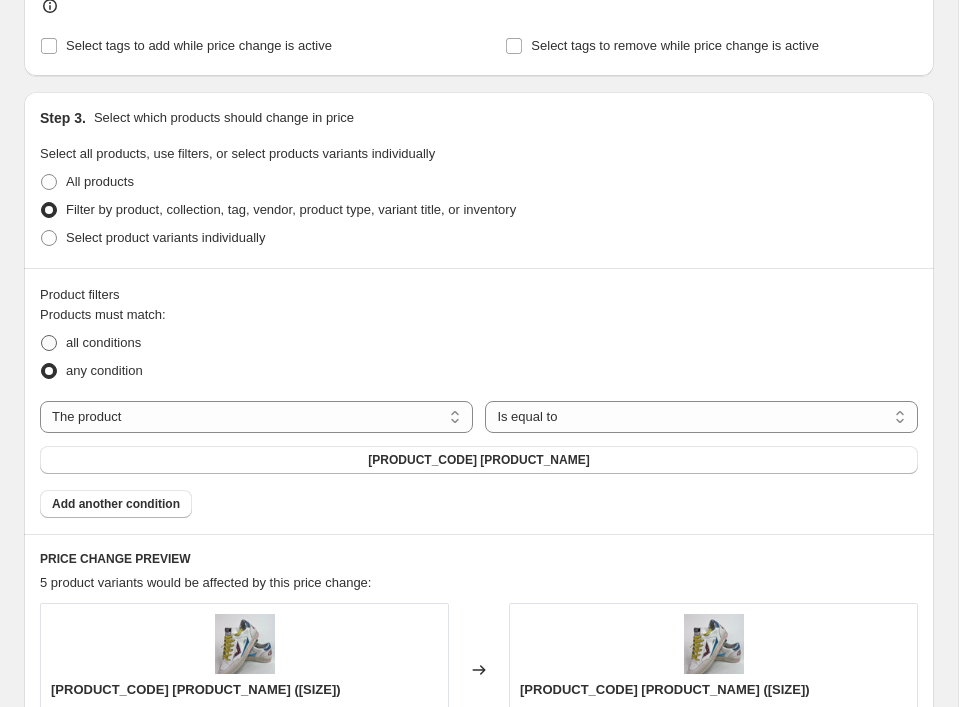 radio on "true" 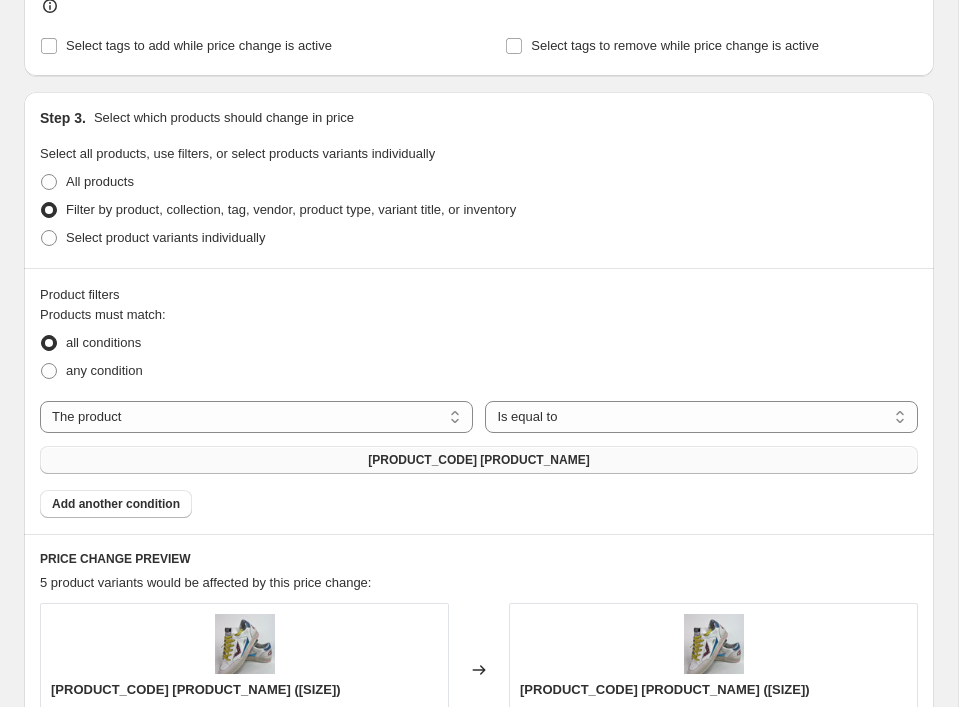 click on "[PRODUCT_CODE] [PRODUCT_NAME]" at bounding box center [479, 460] 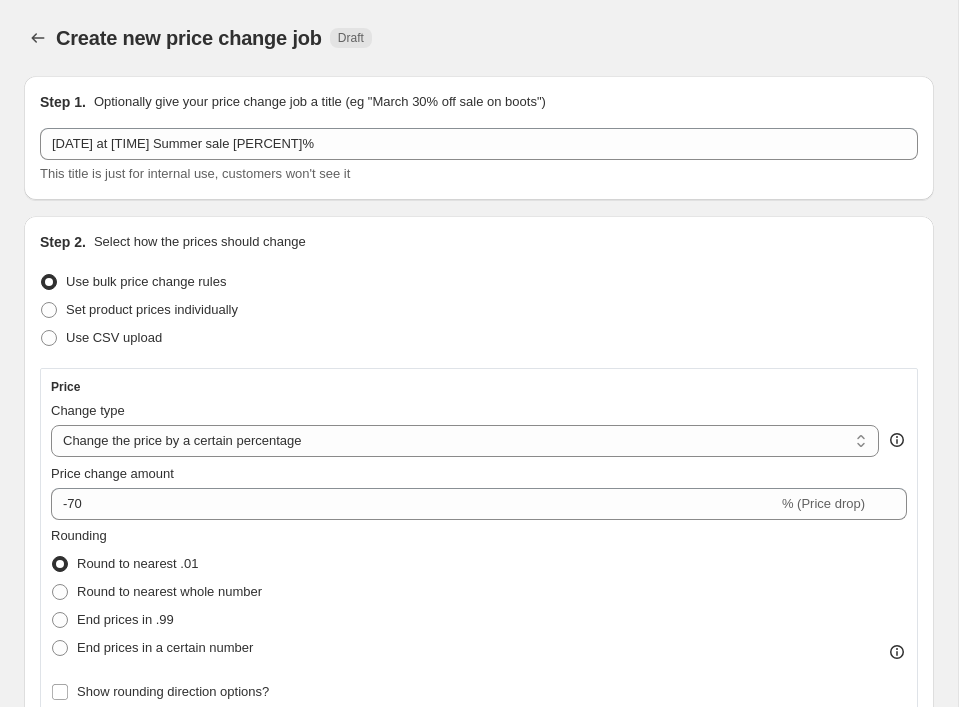 scroll, scrollTop: 0, scrollLeft: 0, axis: both 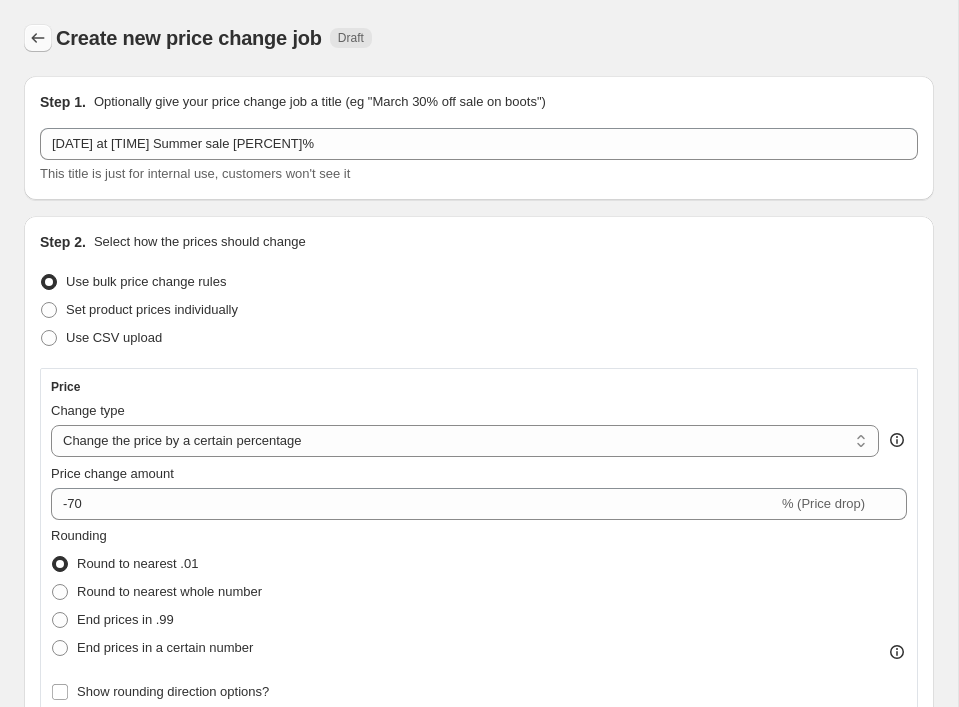 click 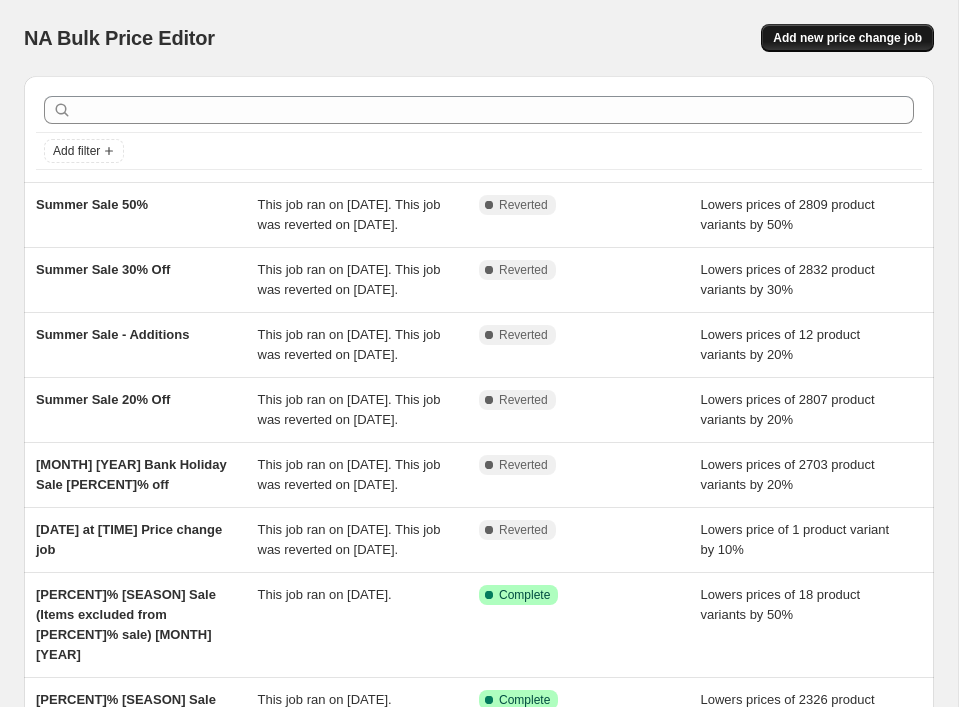 click on "Add new price change job" at bounding box center (847, 38) 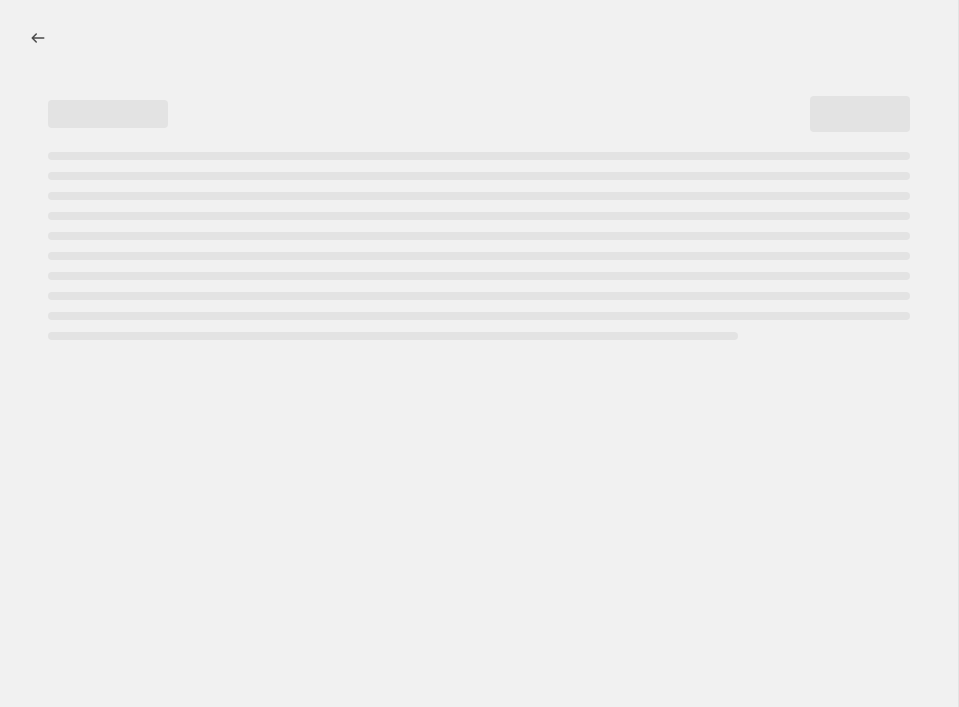 select on "percentage" 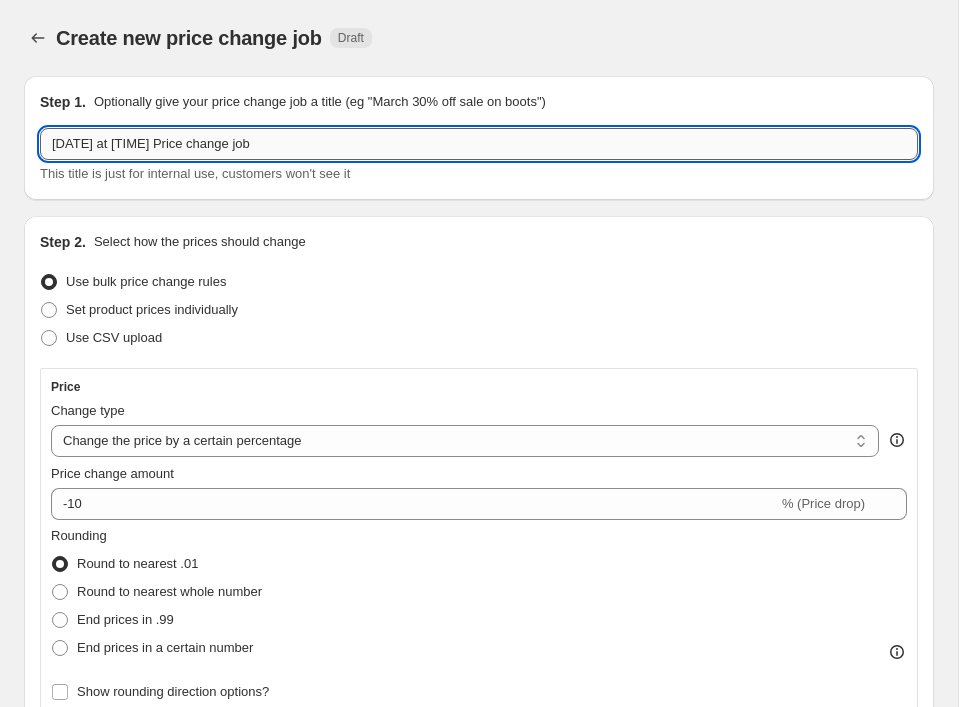 click on "[DATE] at [TIME] Price change job" at bounding box center (479, 144) 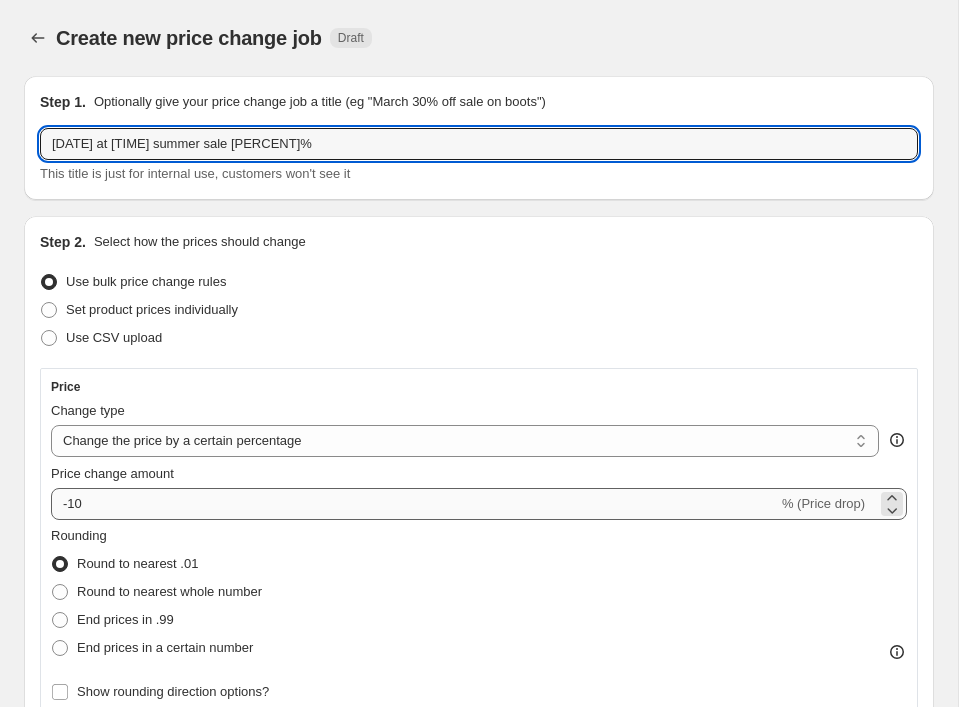 type on "[DATE] at [TIME] summer sale [PERCENT]%" 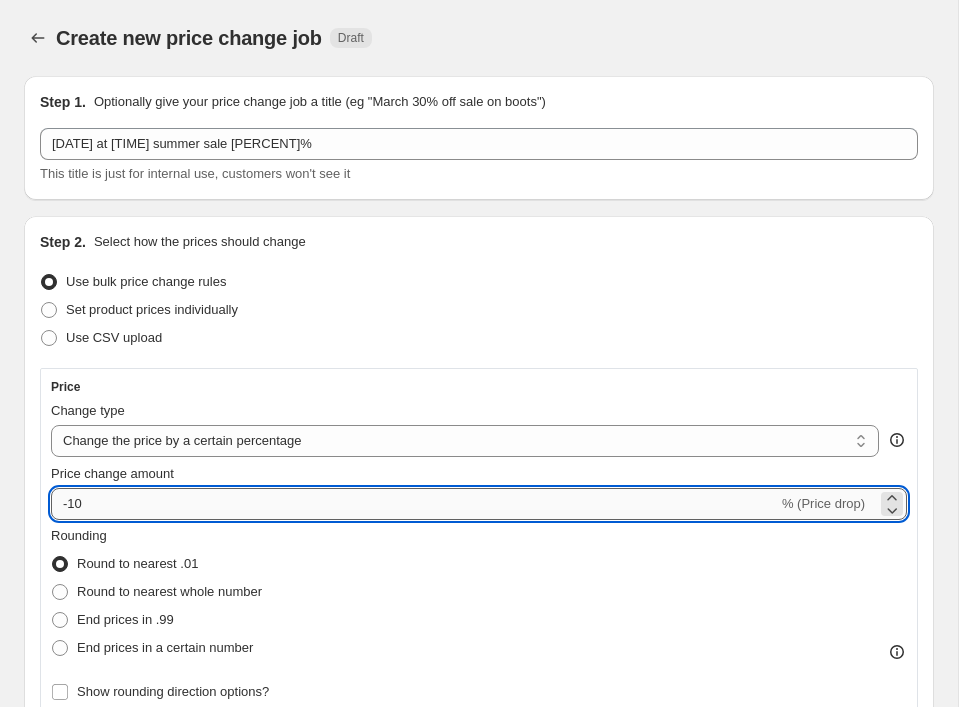 click on "-10" at bounding box center (414, 504) 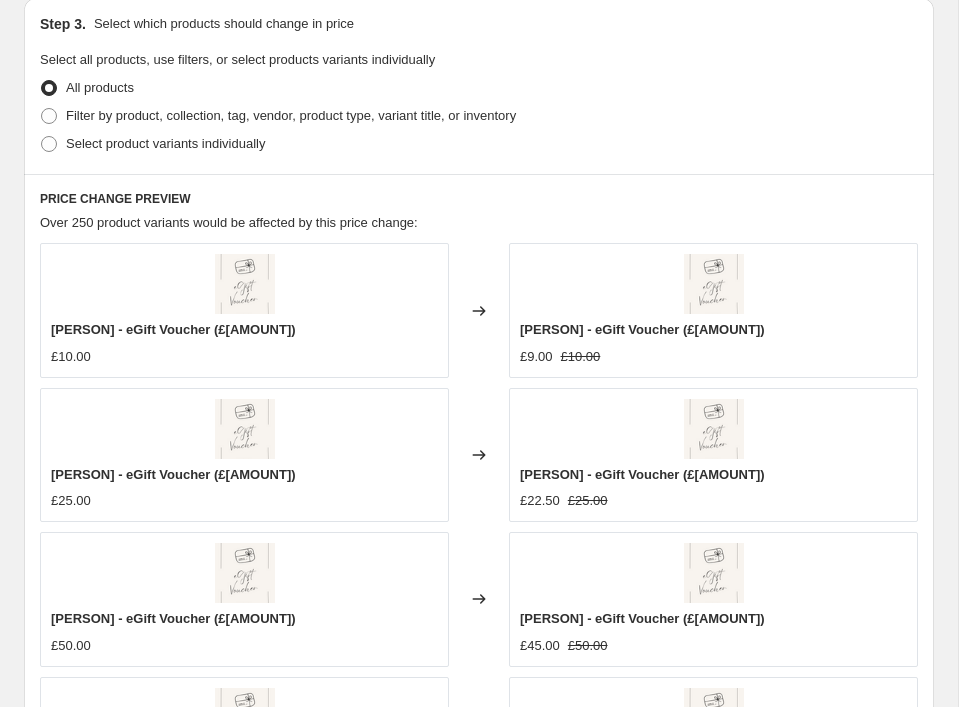 scroll, scrollTop: 1155, scrollLeft: 0, axis: vertical 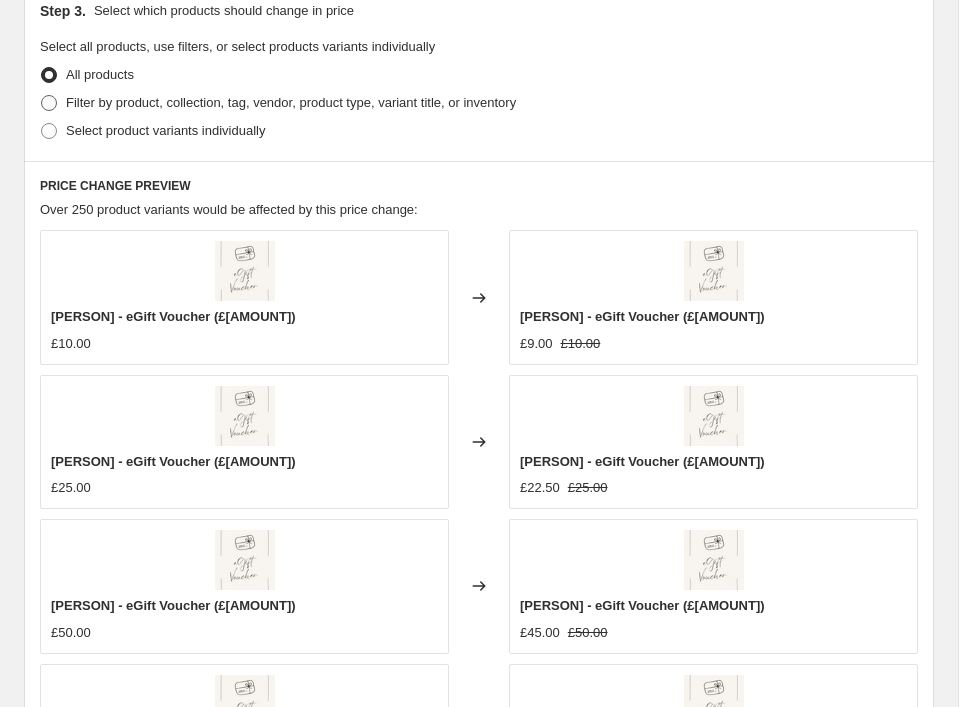type on "-70" 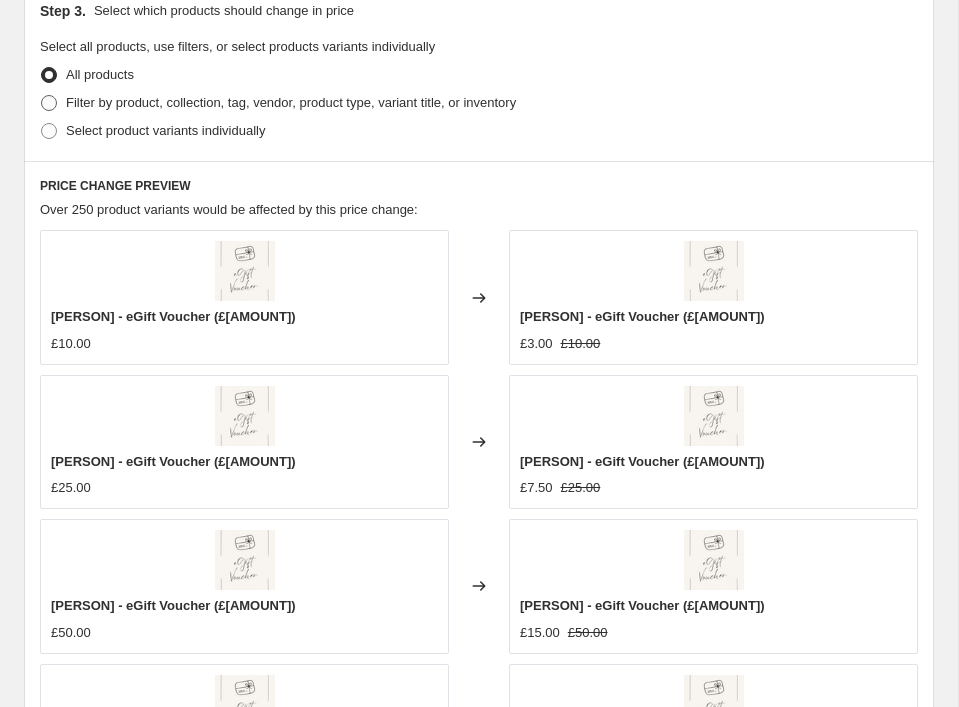 click at bounding box center (49, 103) 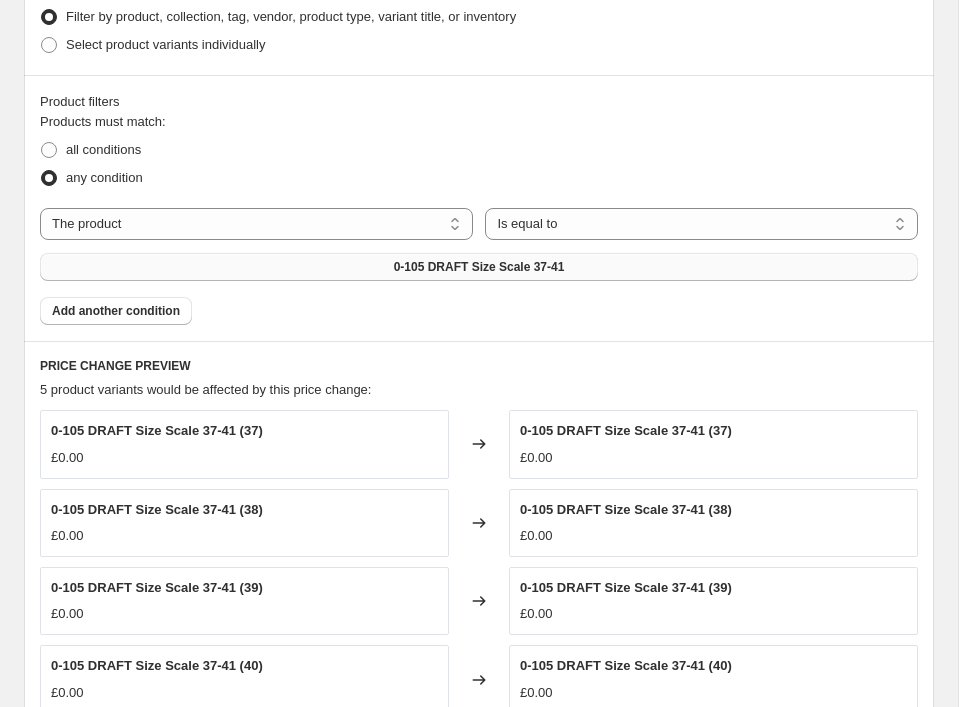 click on "0-105 DRAFT Size Scale 37-41" at bounding box center (479, 267) 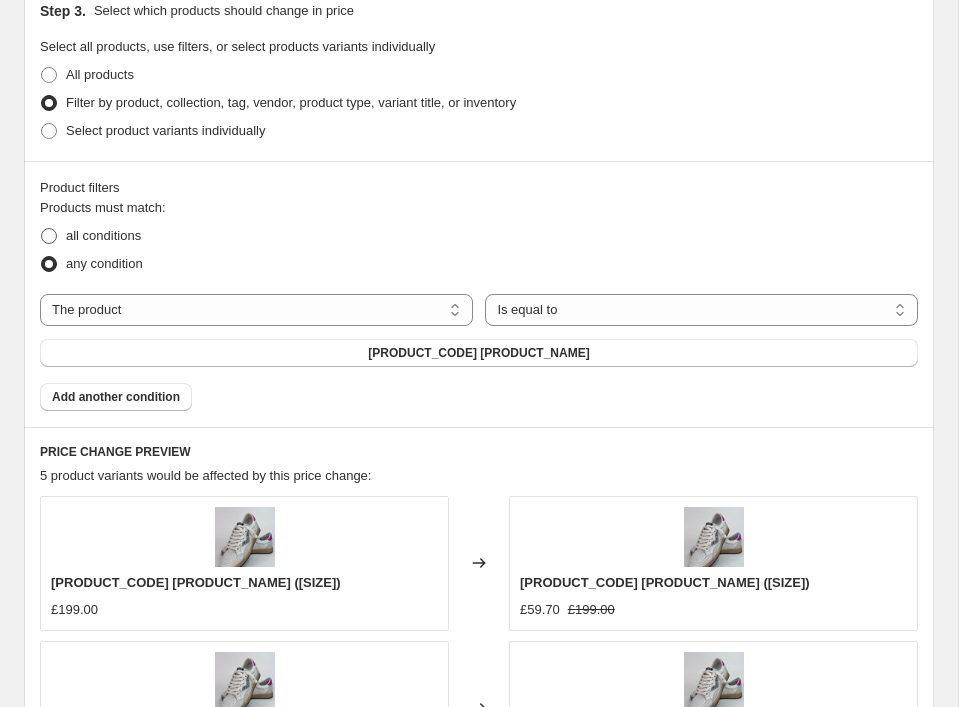 click at bounding box center (49, 236) 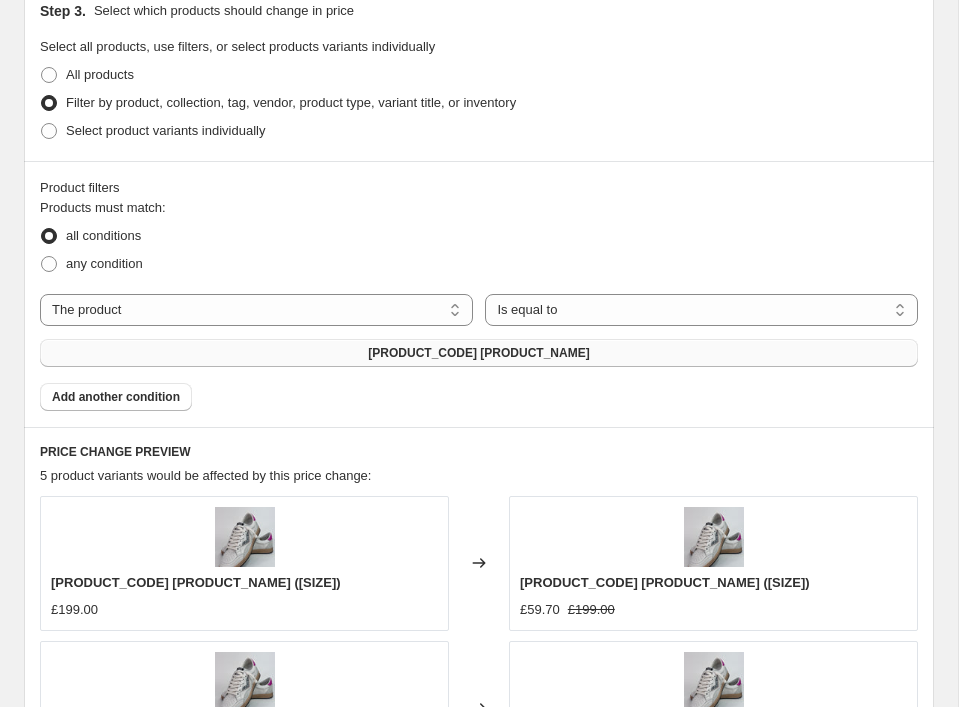 click on "[PRODUCT_CODE] [PRODUCT_NAME]" at bounding box center (478, 353) 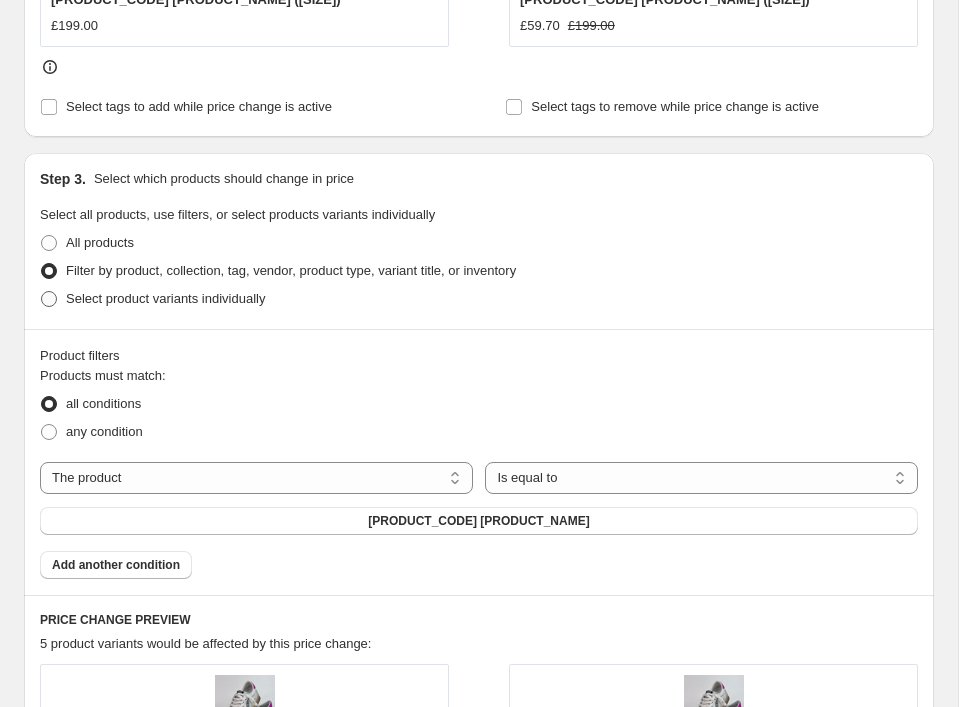 scroll, scrollTop: 996, scrollLeft: 0, axis: vertical 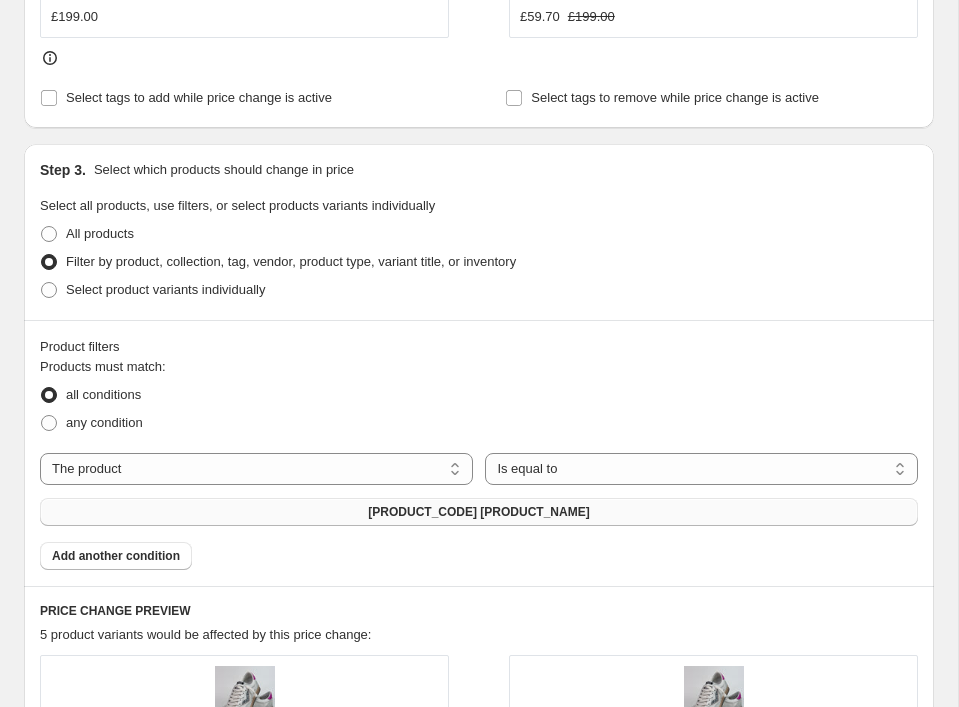 click on "[PRODUCT_CODE] [PRODUCT_NAME]" at bounding box center (479, 512) 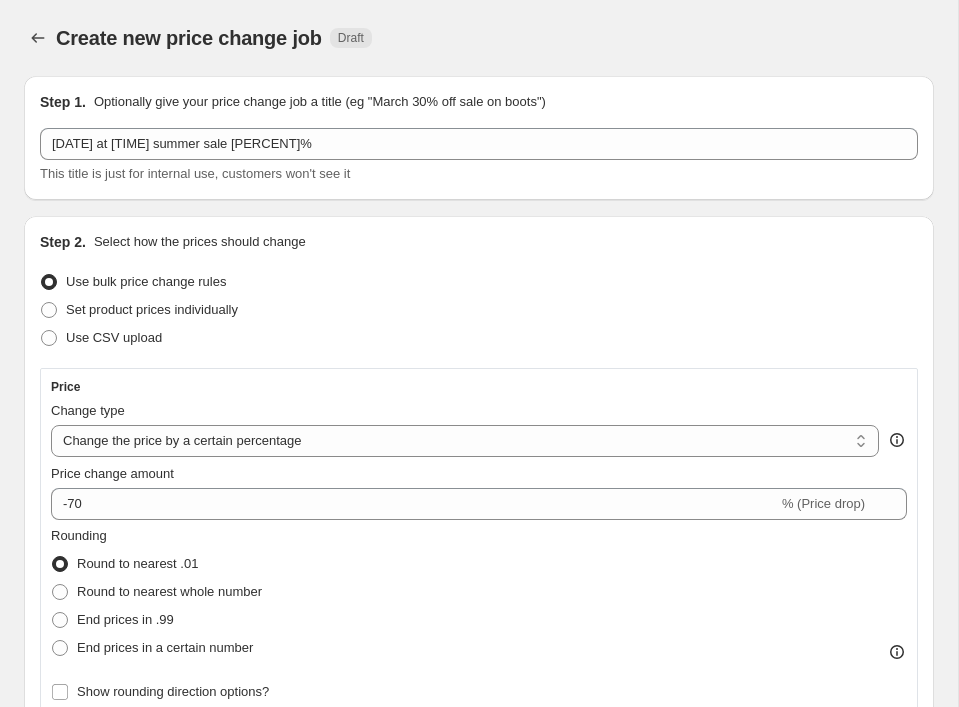 scroll, scrollTop: 0, scrollLeft: 0, axis: both 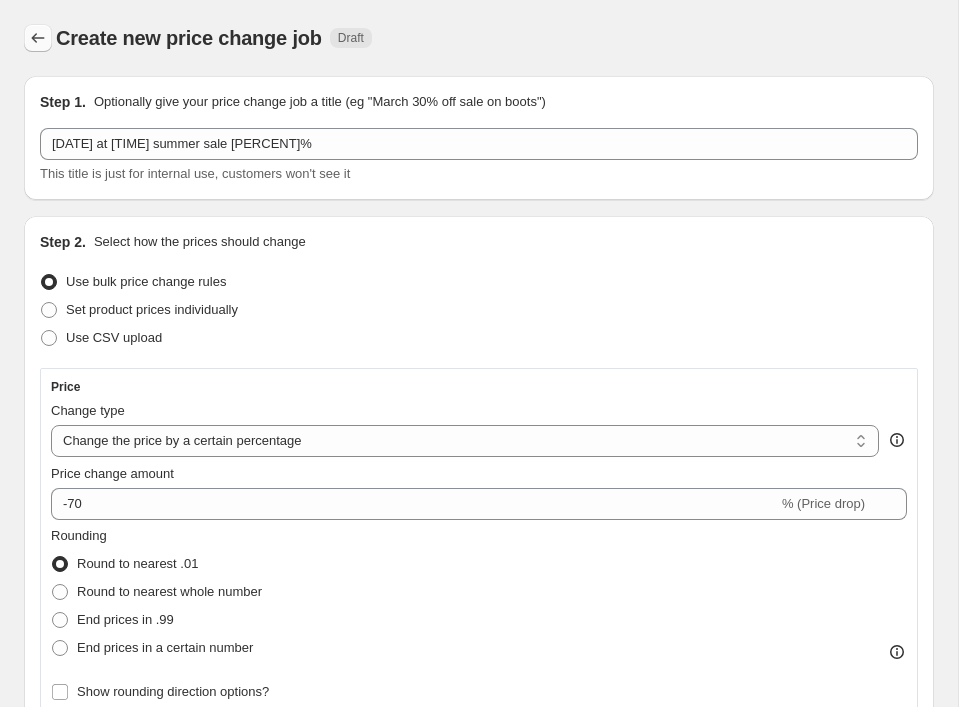 click 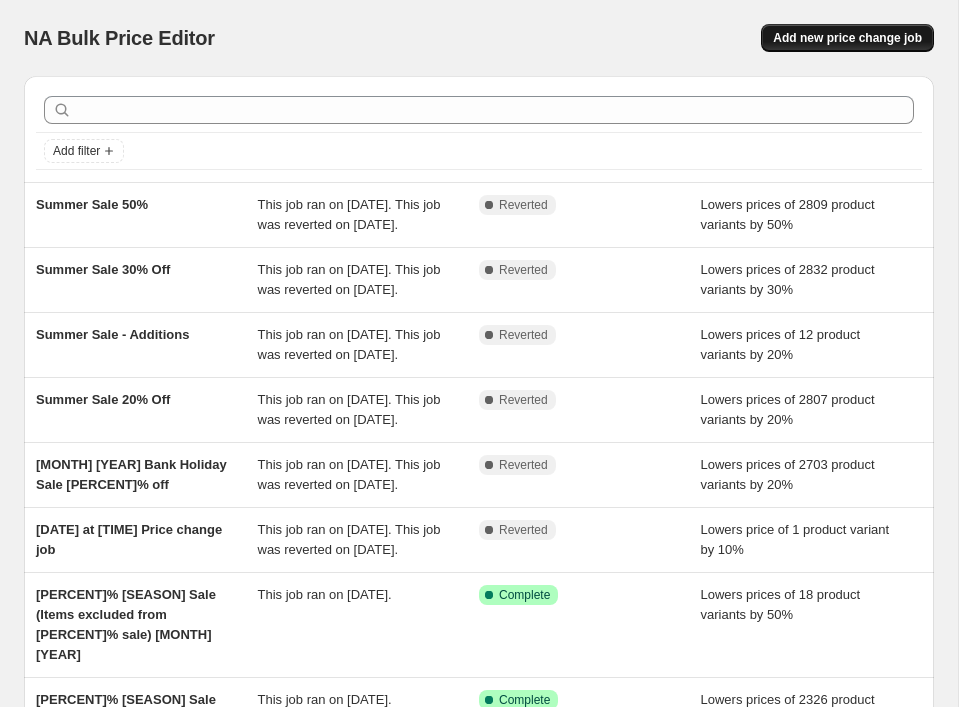 click on "Add new price change job" at bounding box center (847, 38) 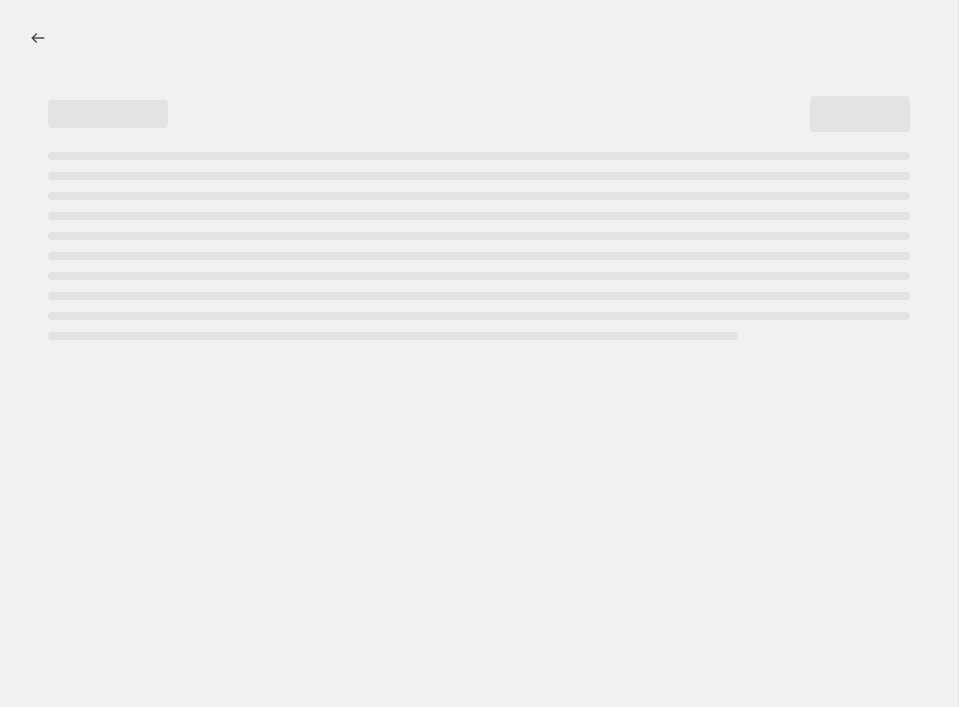 select on "percentage" 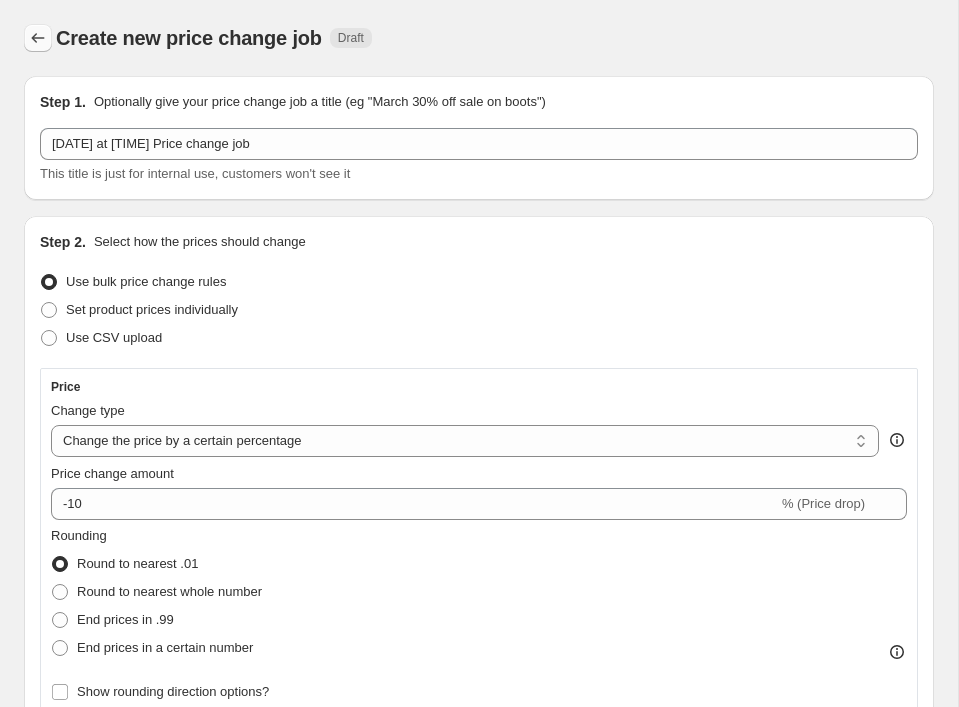 click 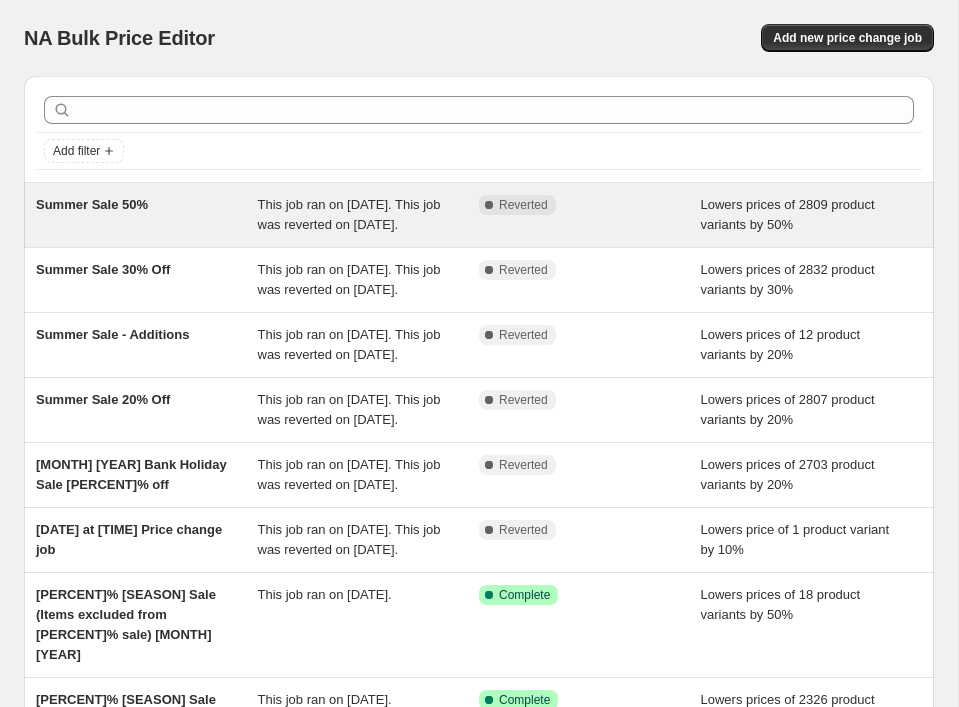 click on "Summer Sale 50%" at bounding box center [92, 204] 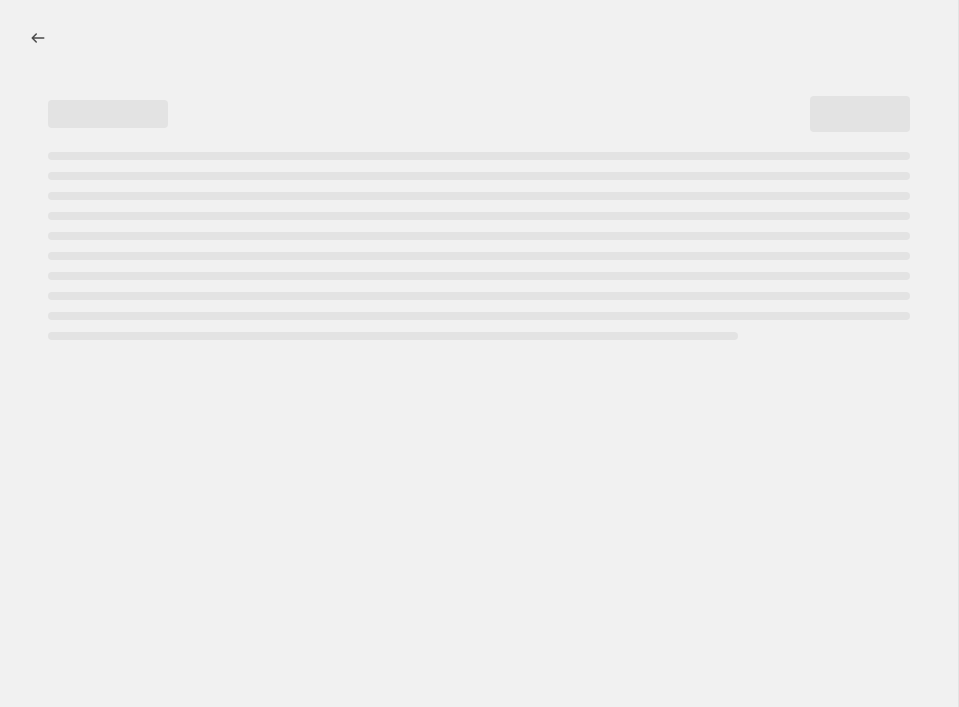 select on "percentage" 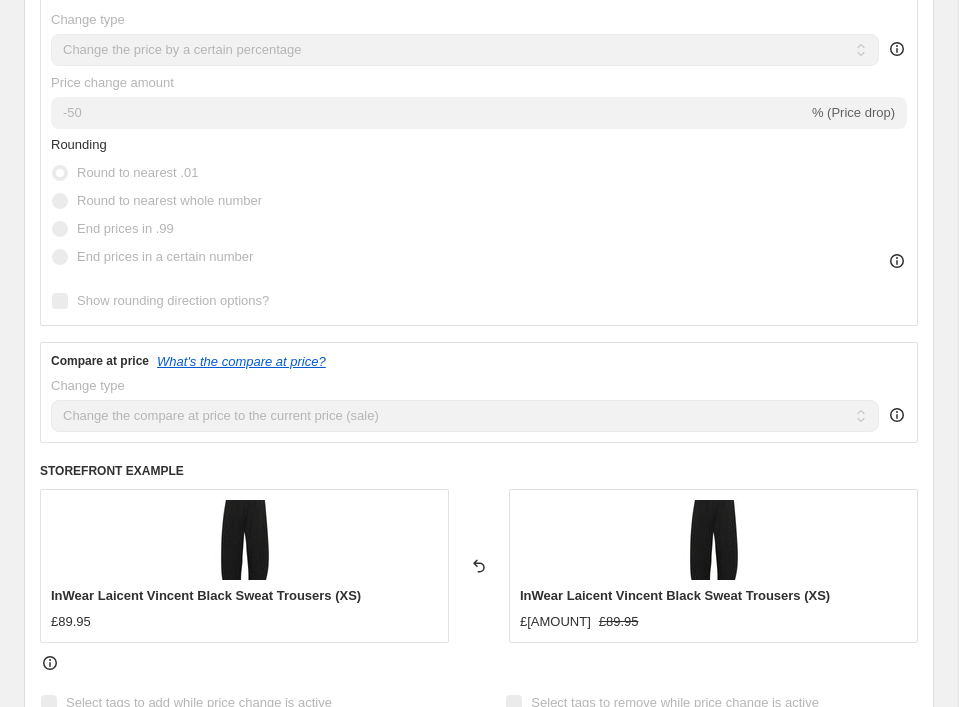 scroll, scrollTop: 0, scrollLeft: 0, axis: both 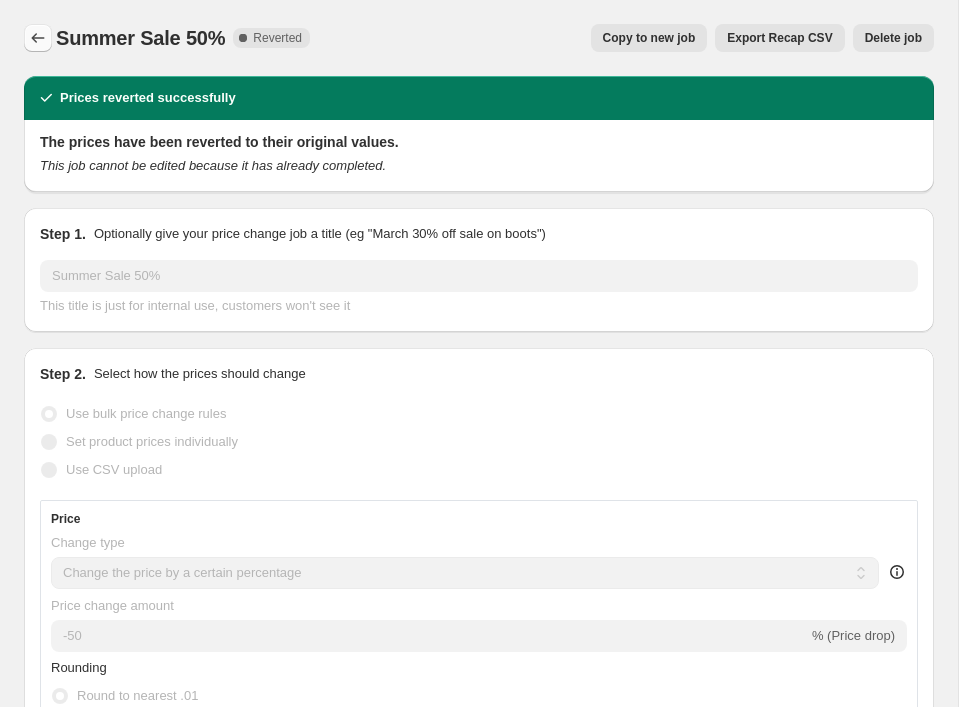 click 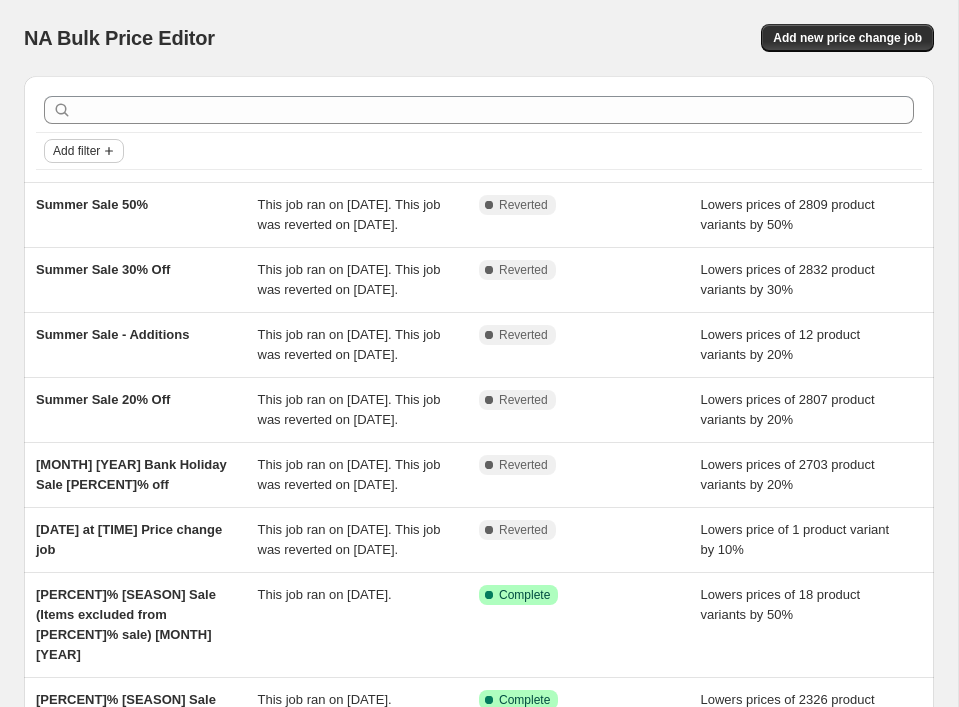click 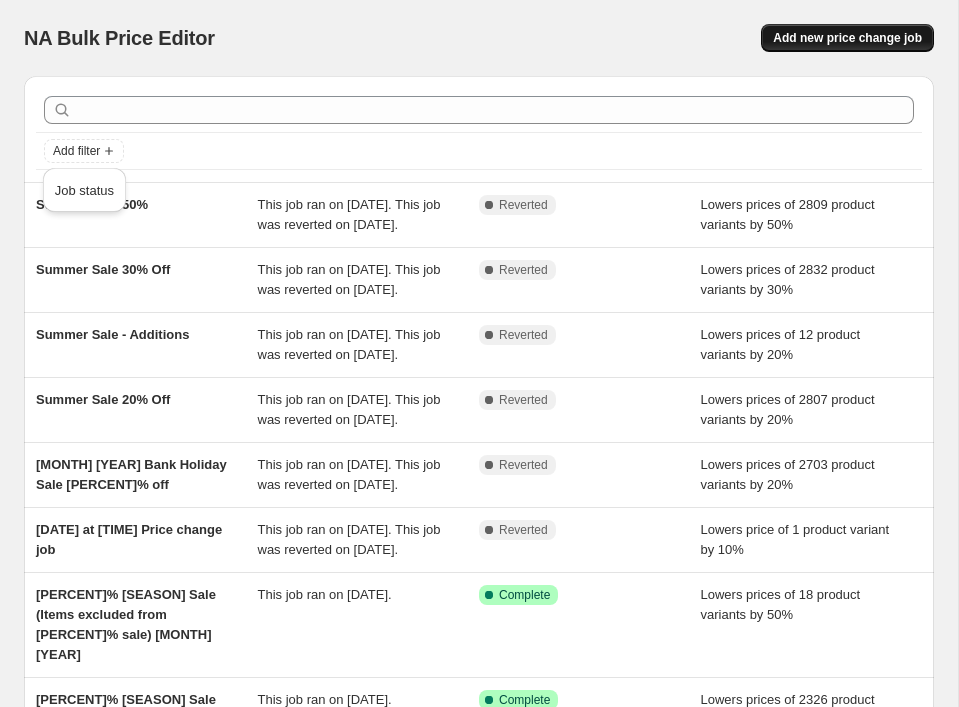 click on "Add new price change job" at bounding box center [847, 38] 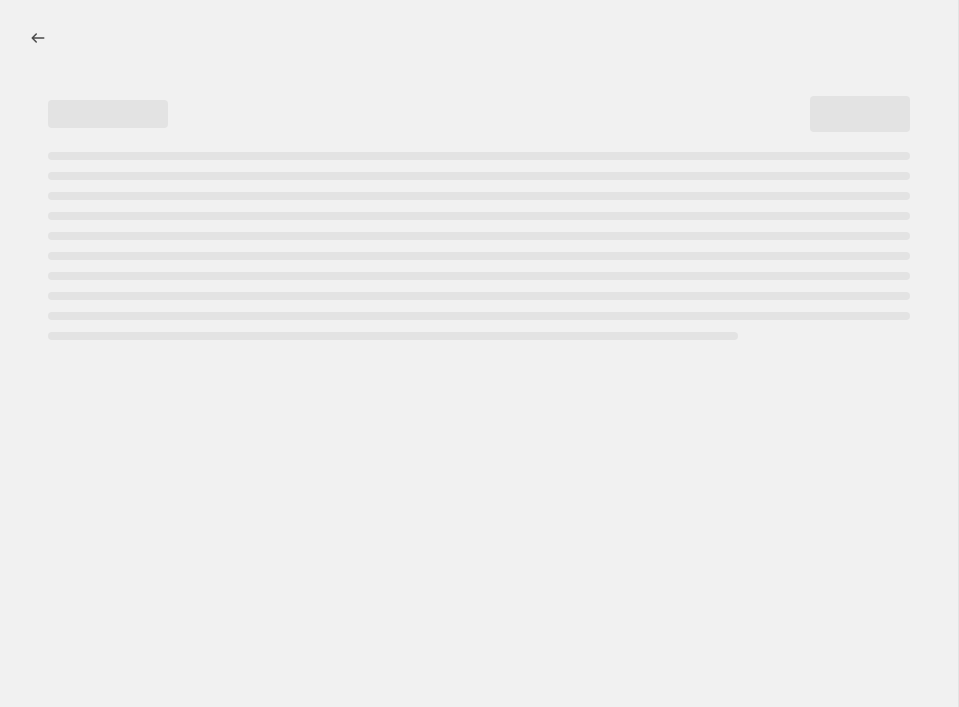 select on "percentage" 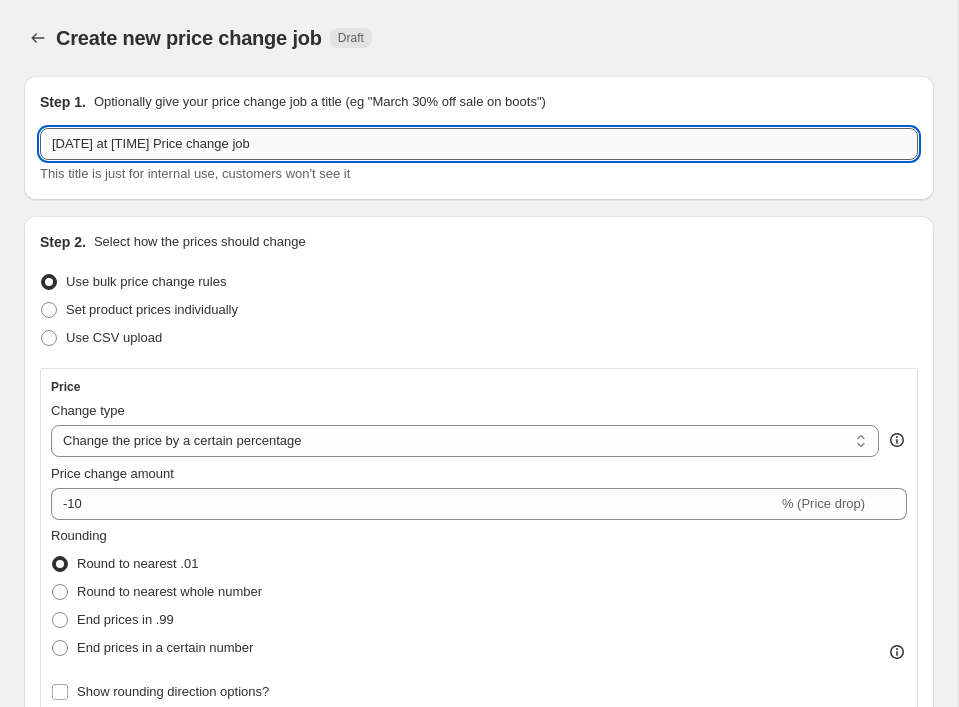 click on "[DATE] at [TIME] Price change job" at bounding box center (479, 144) 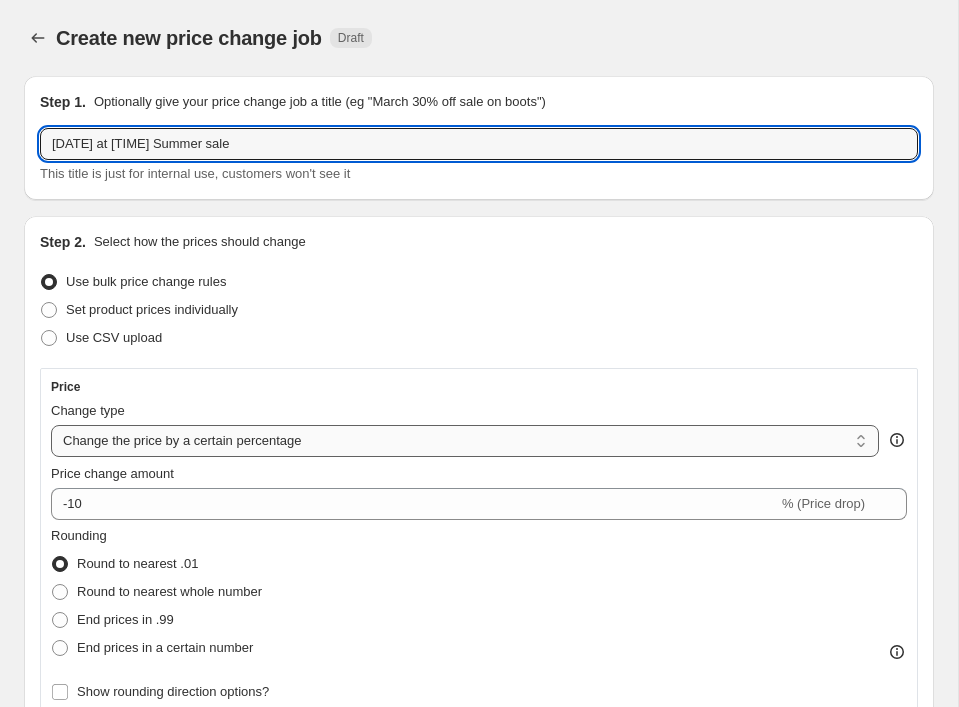 scroll, scrollTop: 40, scrollLeft: 0, axis: vertical 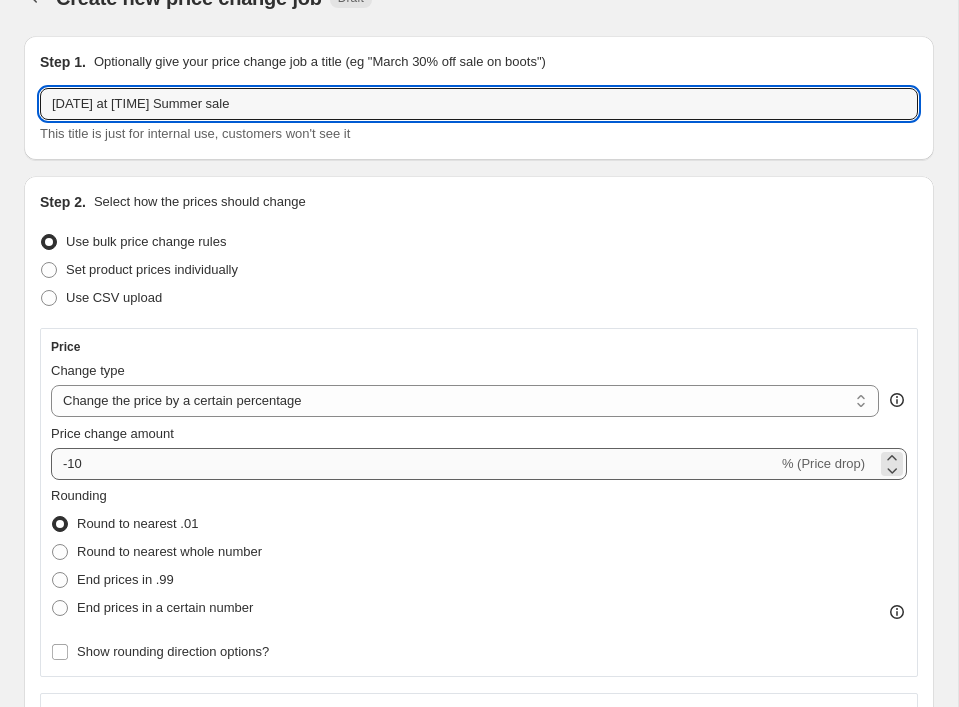 type on "[DATE] at [TIME] Summer sale" 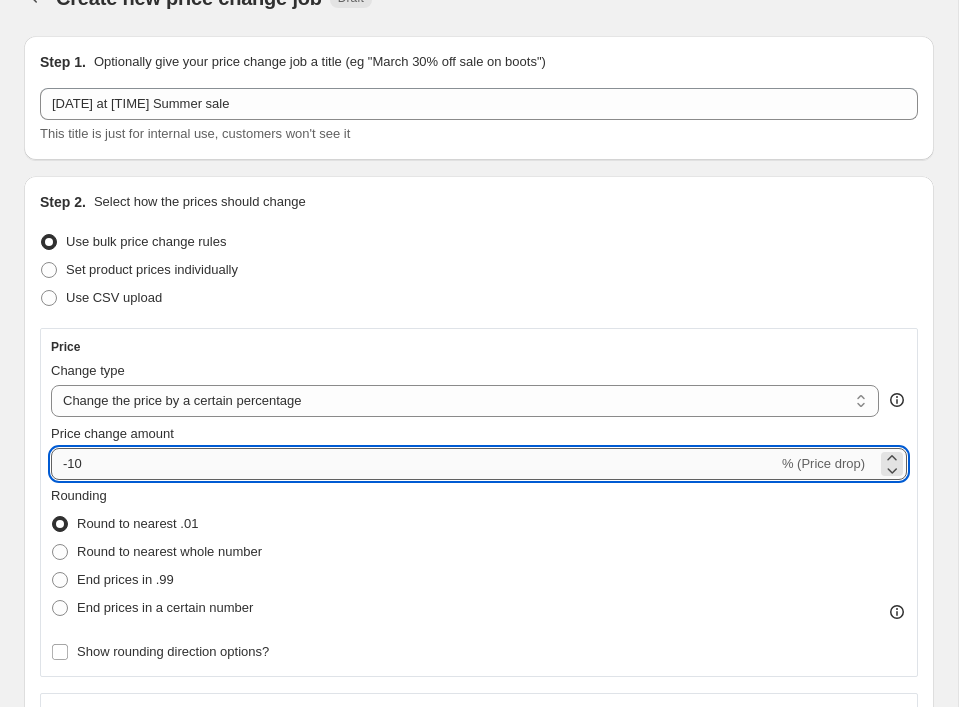 click on "-10" at bounding box center [414, 464] 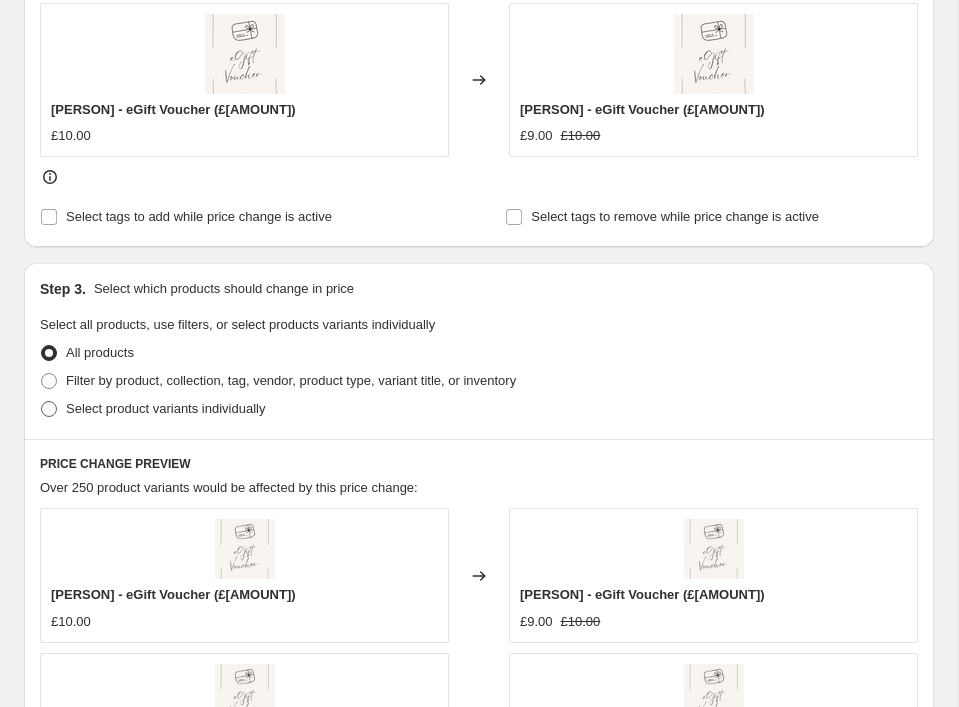 scroll, scrollTop: 879, scrollLeft: 0, axis: vertical 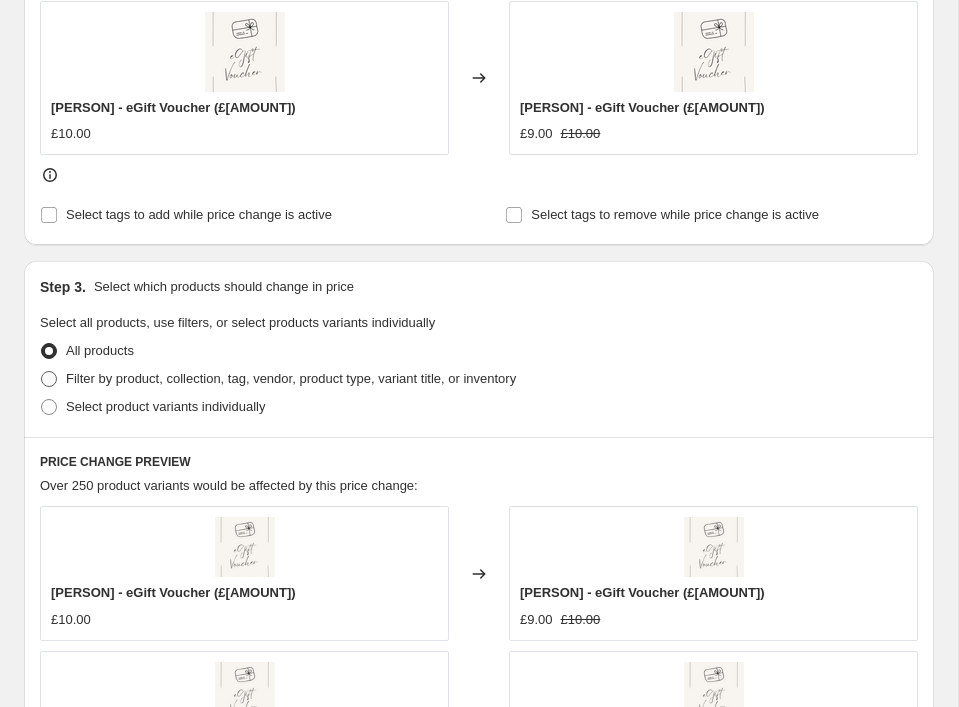 type on "-70" 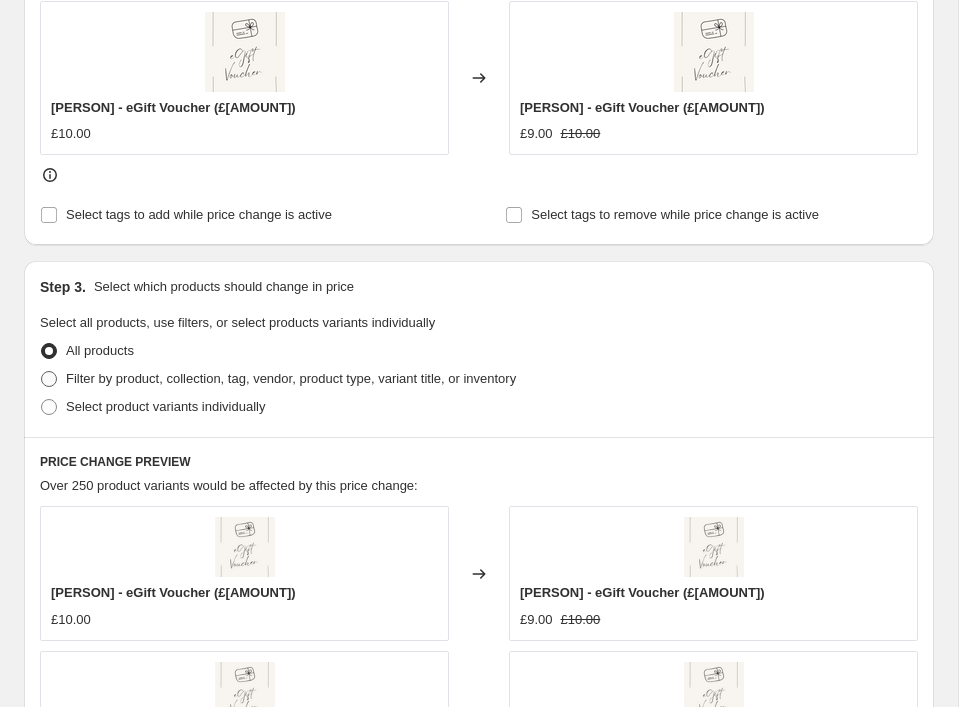 radio on "true" 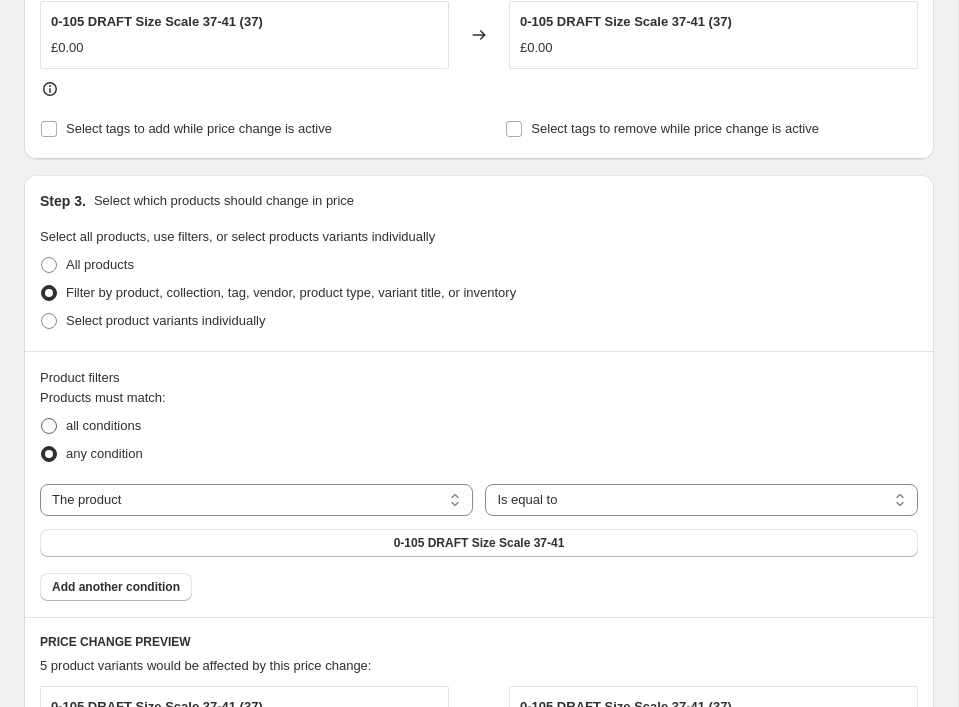 click at bounding box center [49, 426] 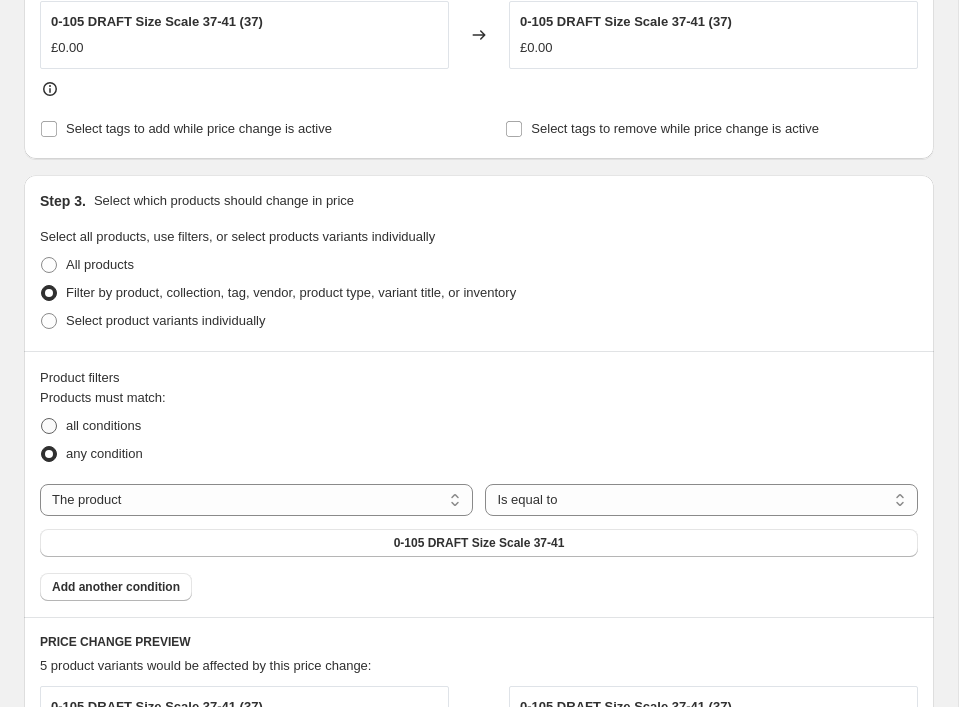 radio on "true" 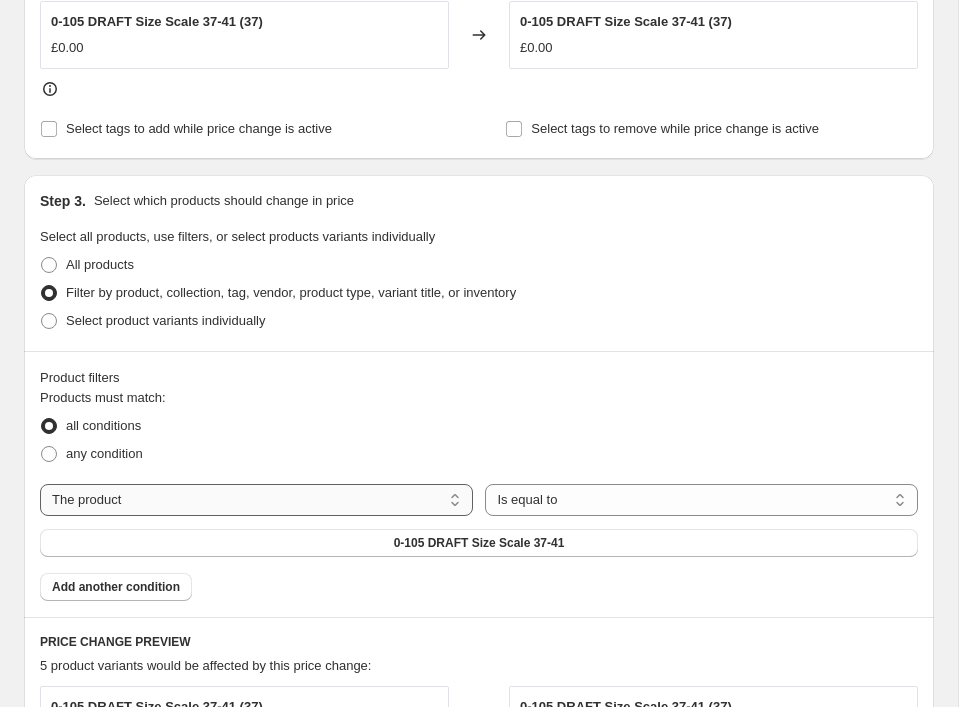 select on "collection" 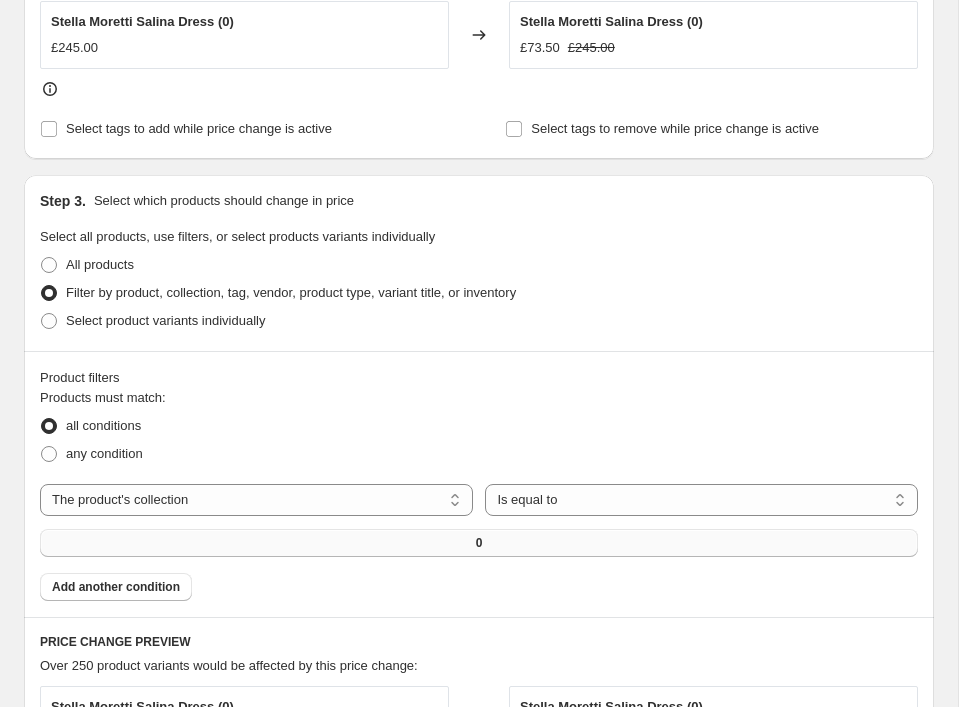 click on "0" at bounding box center [479, 543] 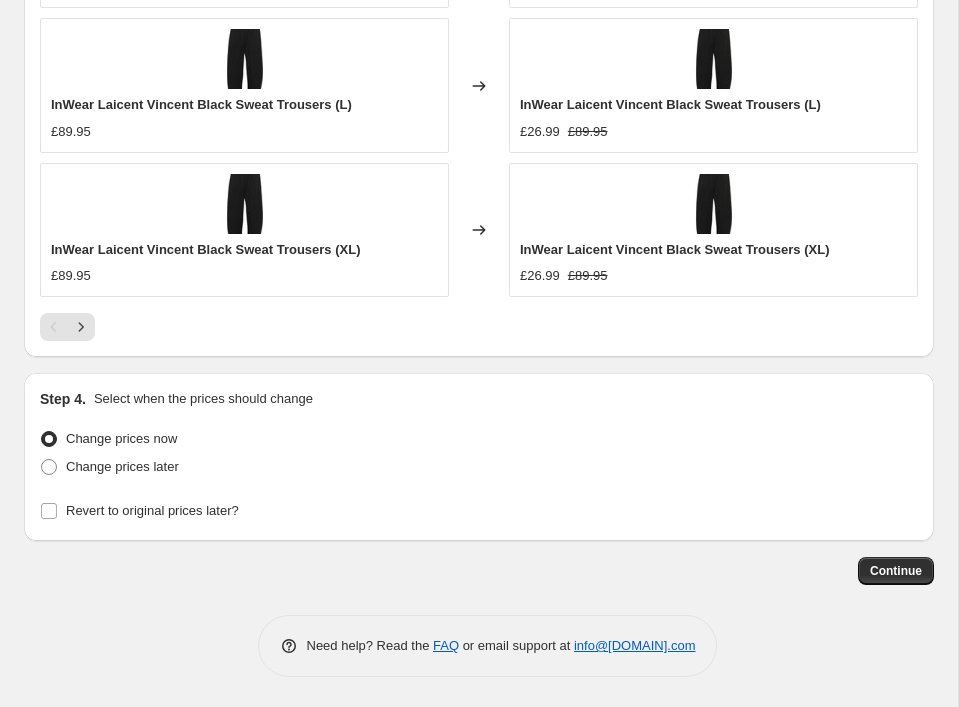 scroll, scrollTop: 2066, scrollLeft: 0, axis: vertical 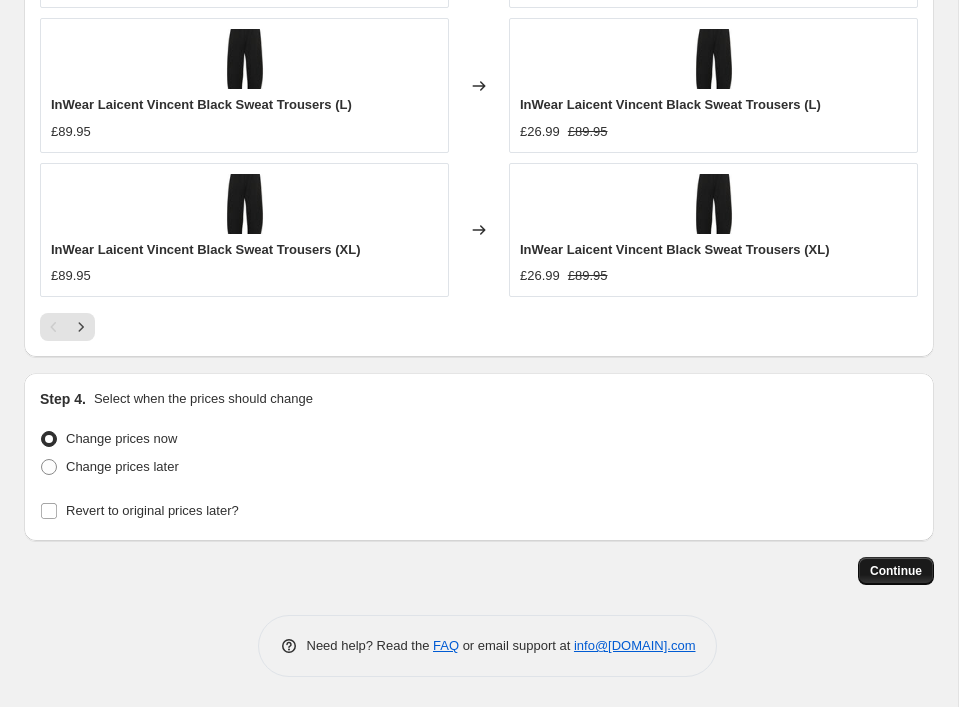 click on "Continue" at bounding box center (896, 571) 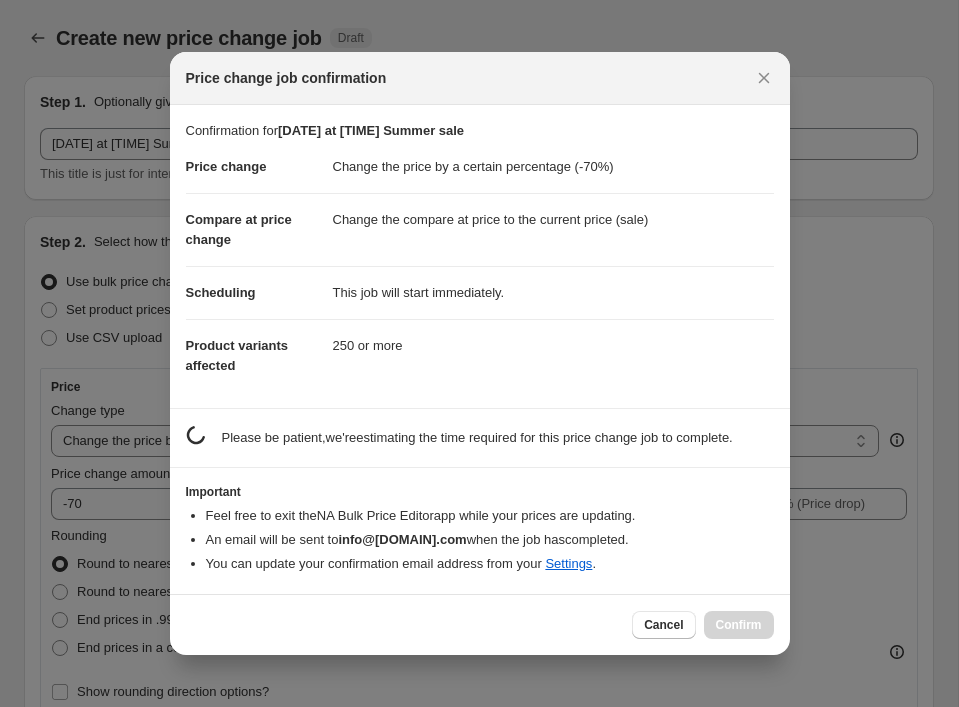 scroll, scrollTop: 0, scrollLeft: 0, axis: both 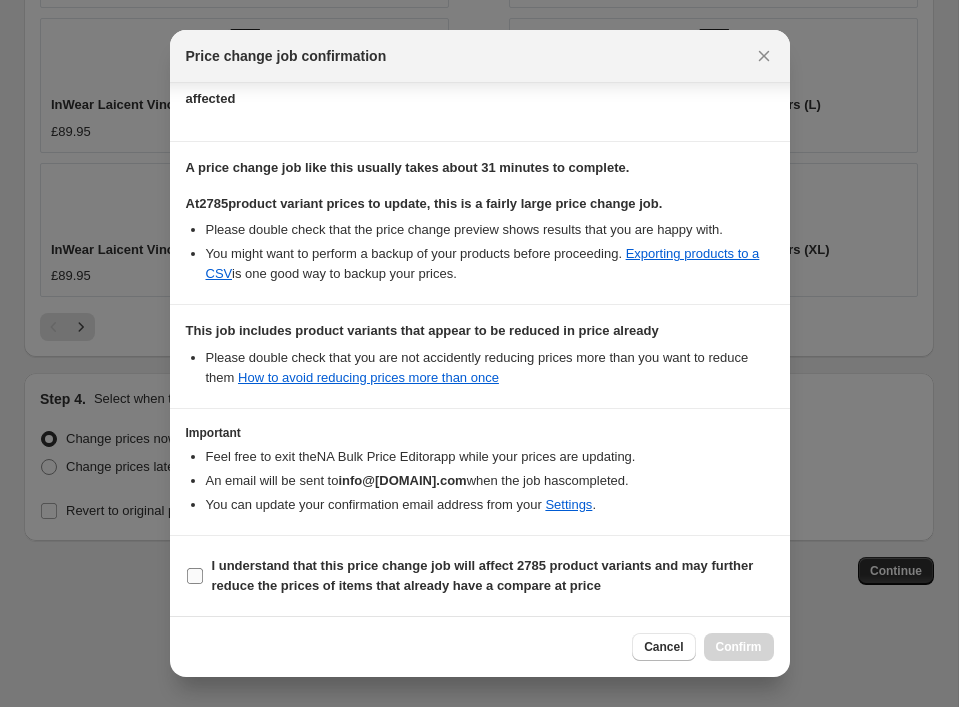click on "I understand that this price change job will affect 2785 product variants and may further reduce the prices of items that already have a compare at price" at bounding box center (195, 576) 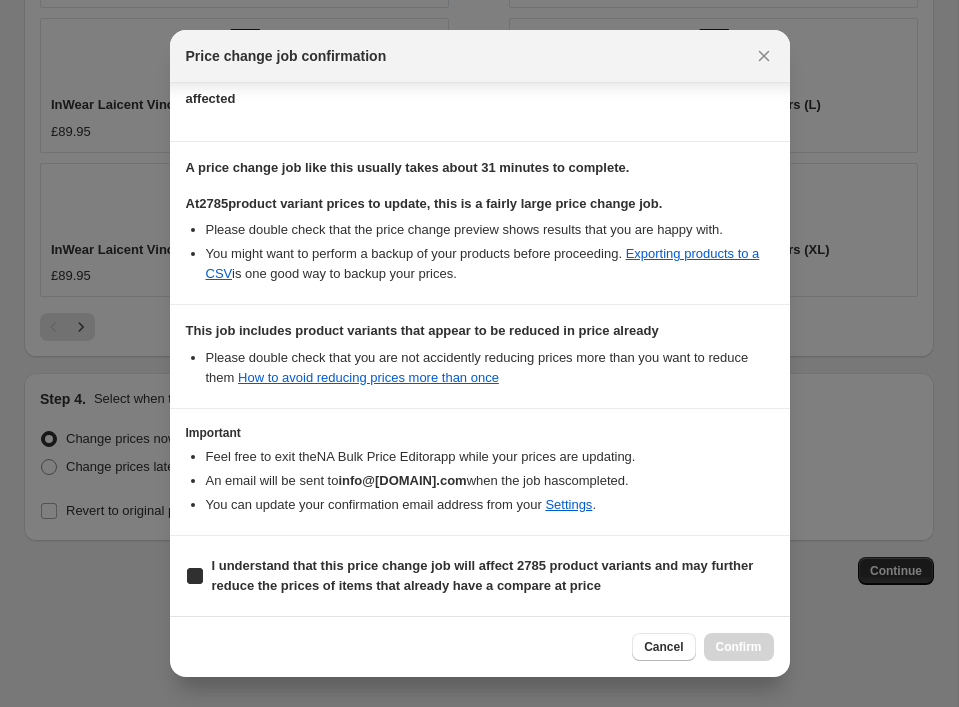 checkbox on "true" 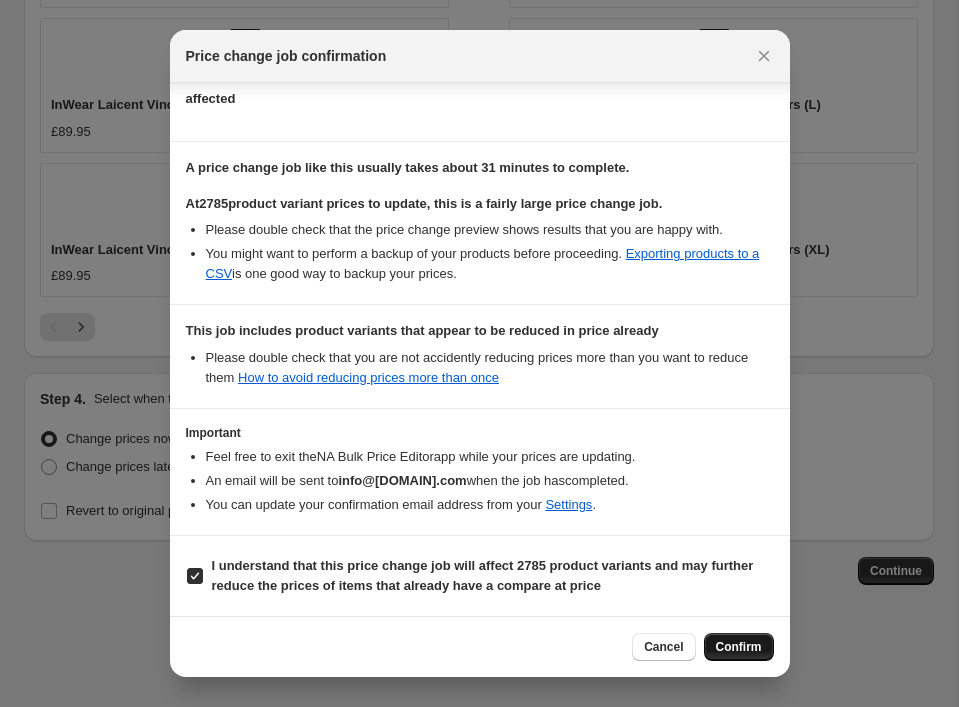 click on "Confirm" at bounding box center (739, 647) 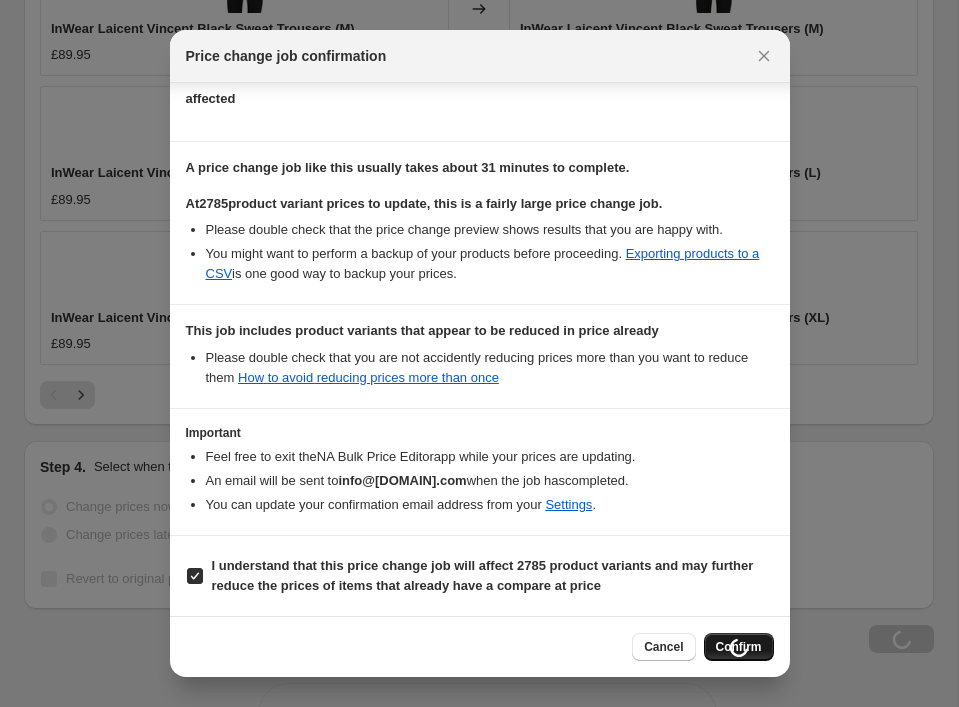 scroll, scrollTop: 2066, scrollLeft: 0, axis: vertical 